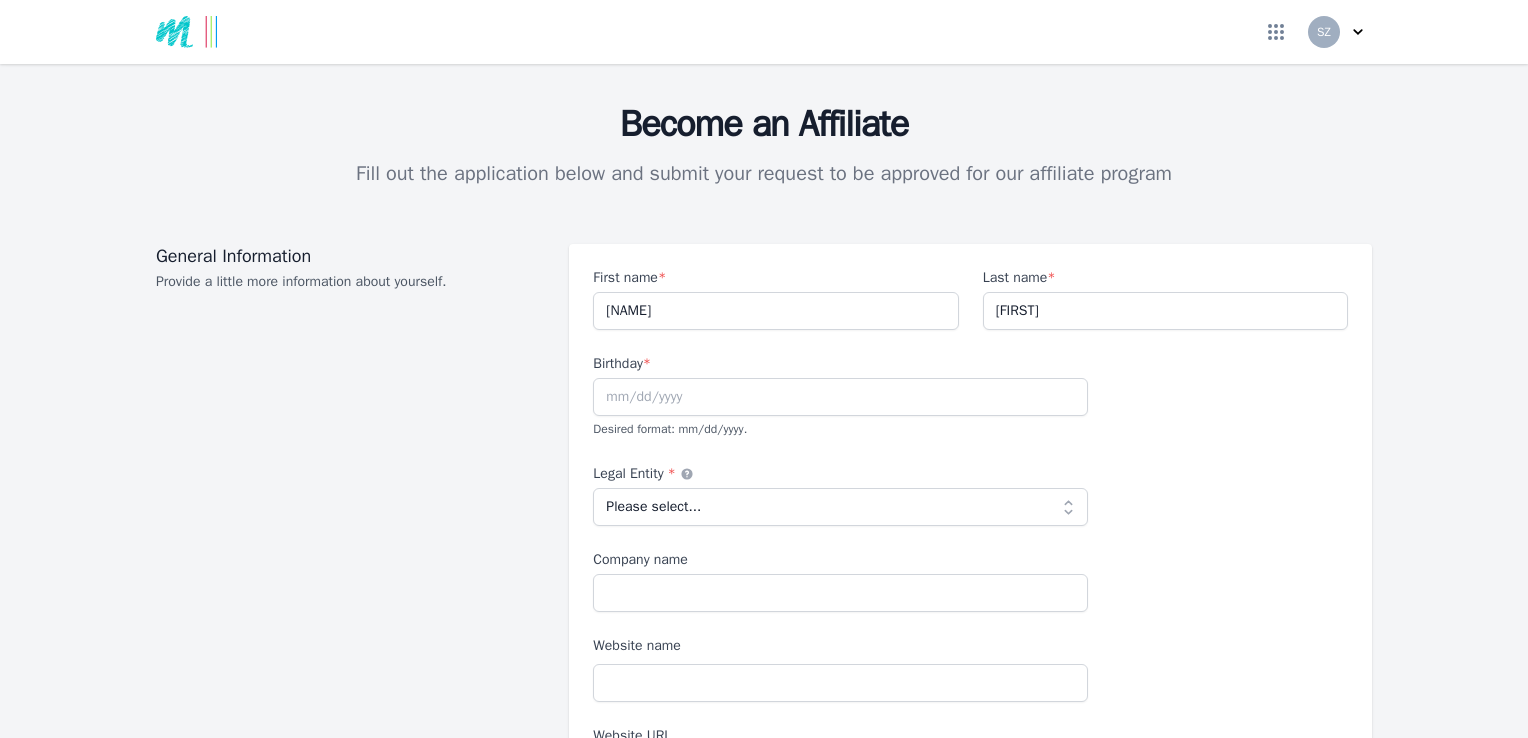 scroll, scrollTop: 0, scrollLeft: 0, axis: both 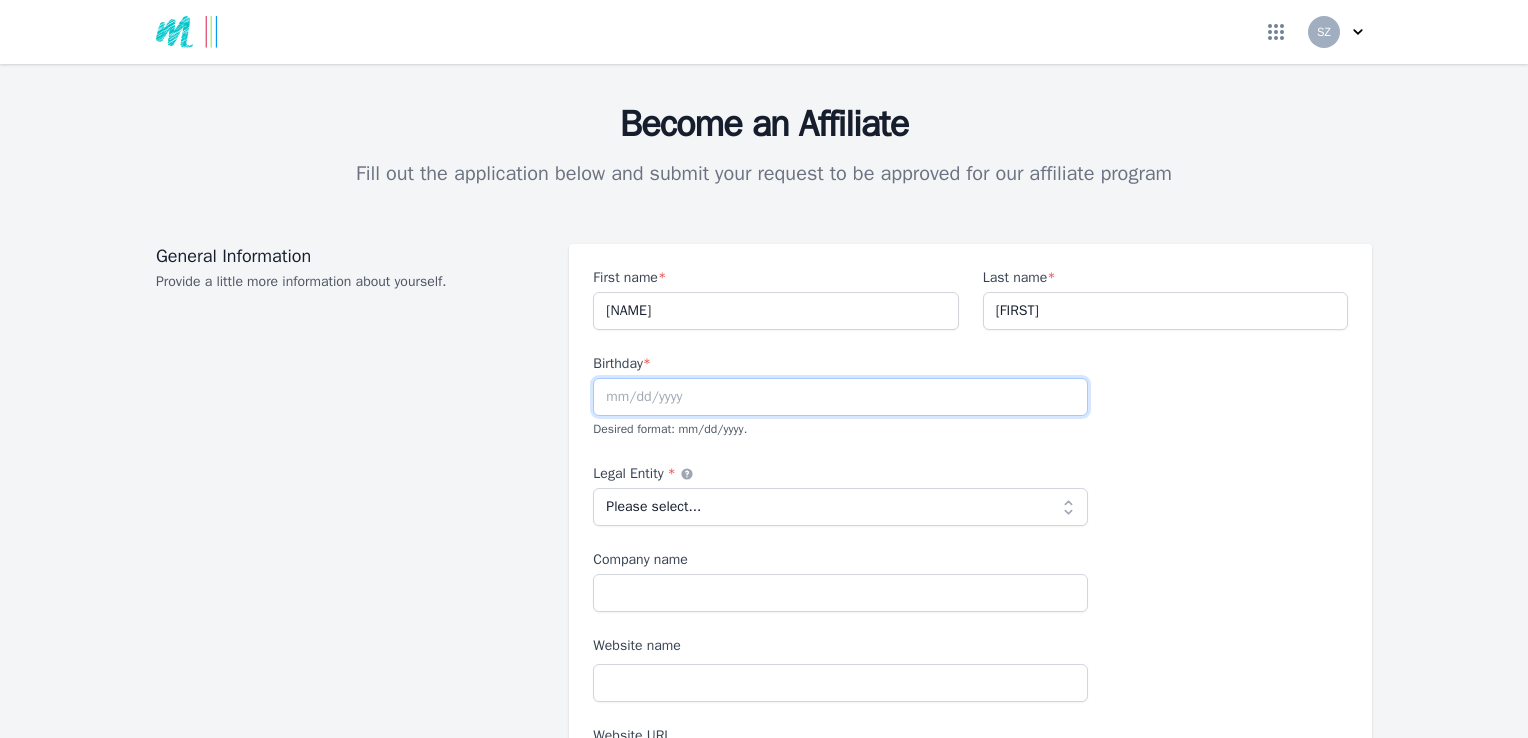 click at bounding box center (840, 397) 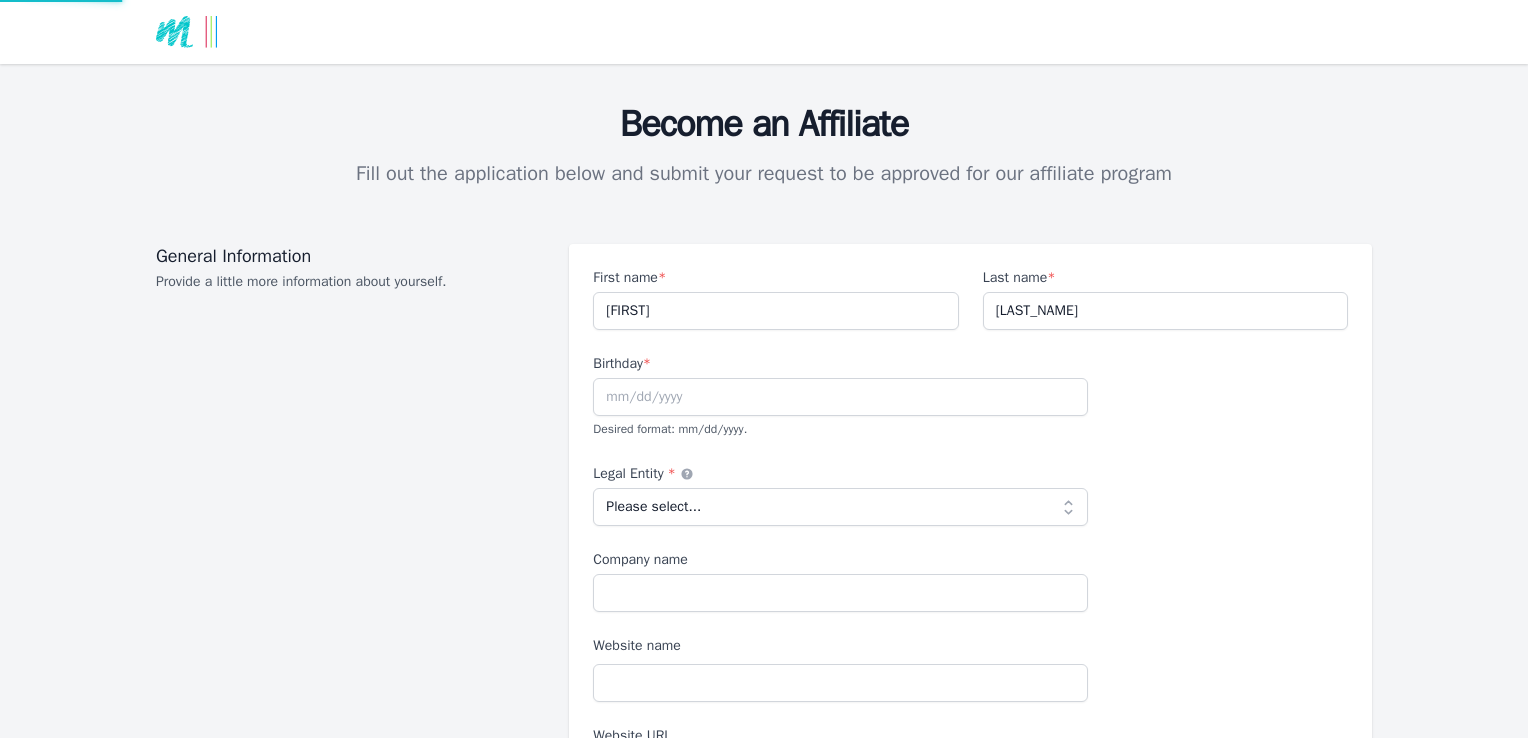 scroll, scrollTop: 0, scrollLeft: 0, axis: both 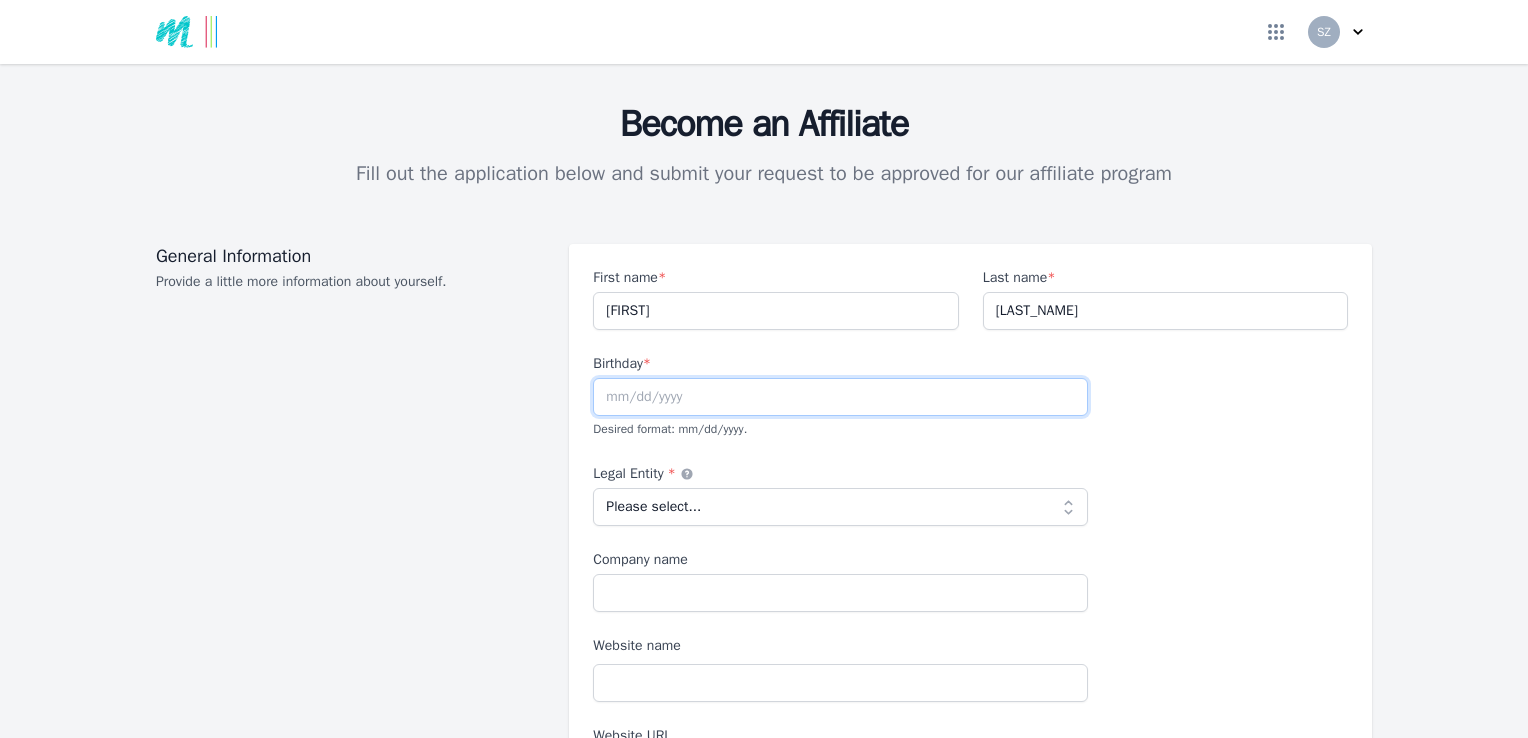 click at bounding box center (840, 397) 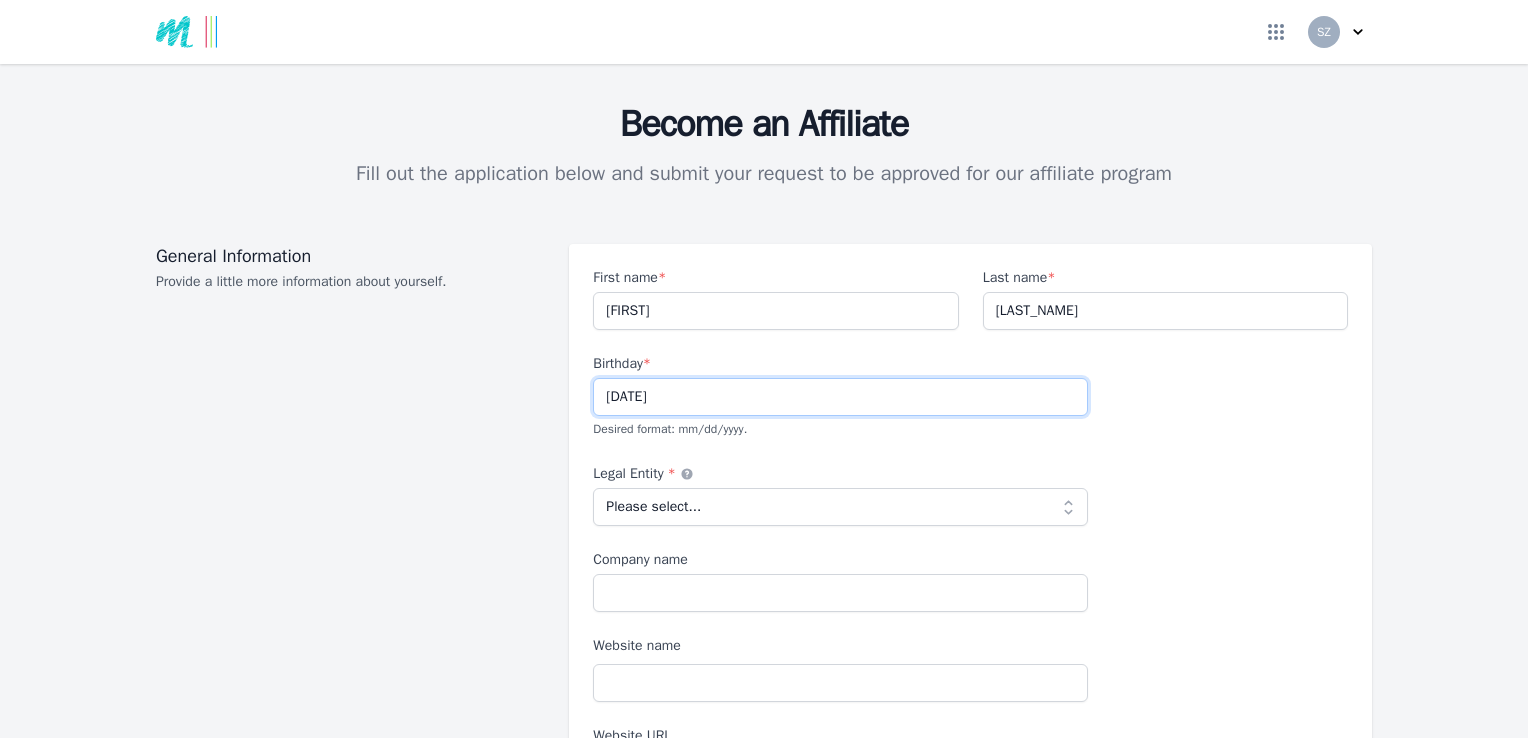 type on "[DATE]" 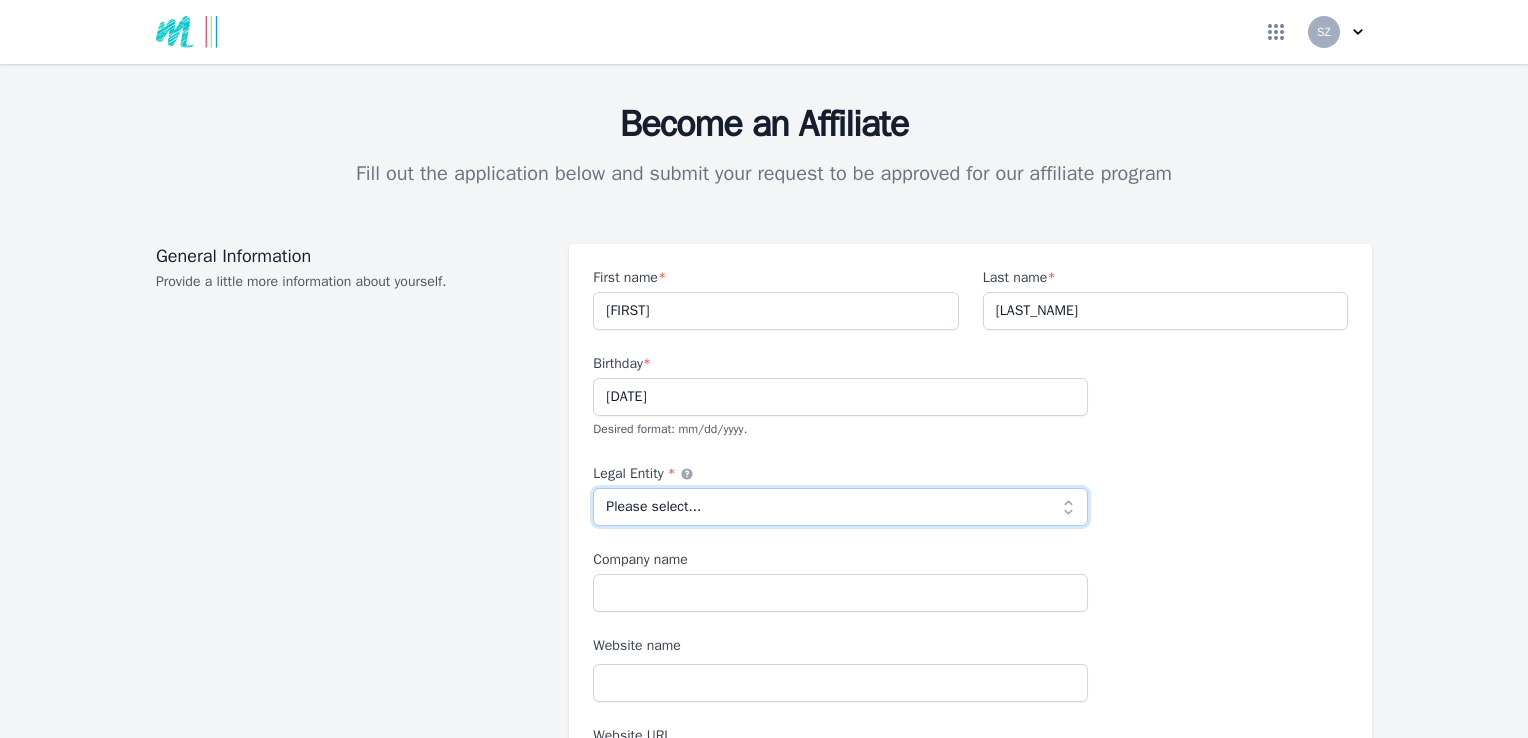 click on "Please select...   Individual   Partnership   Corporation   Sole Proprietorship   Foreign   LLC   LLP   Non profit   Other" at bounding box center (840, 507) 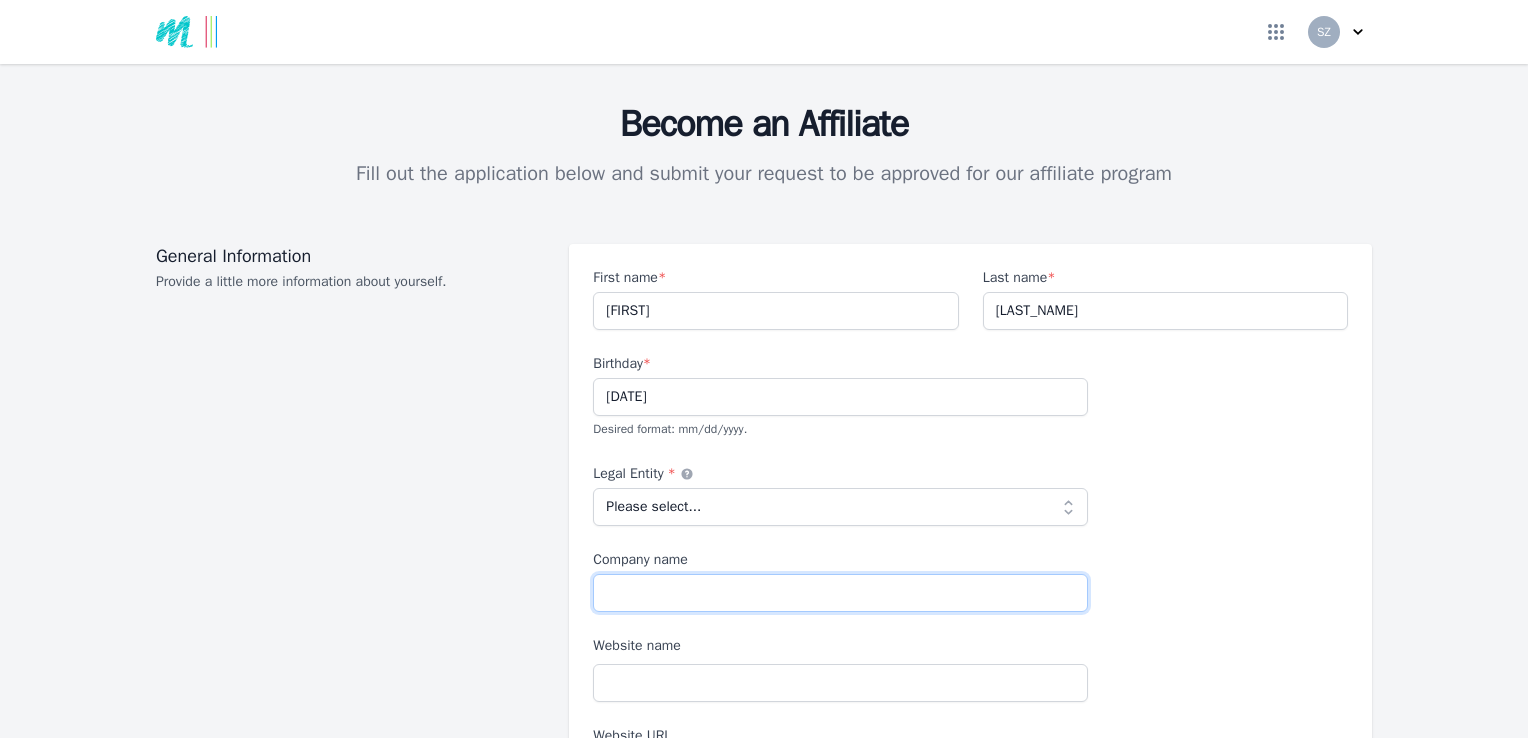click on "Company name" at bounding box center (840, 593) 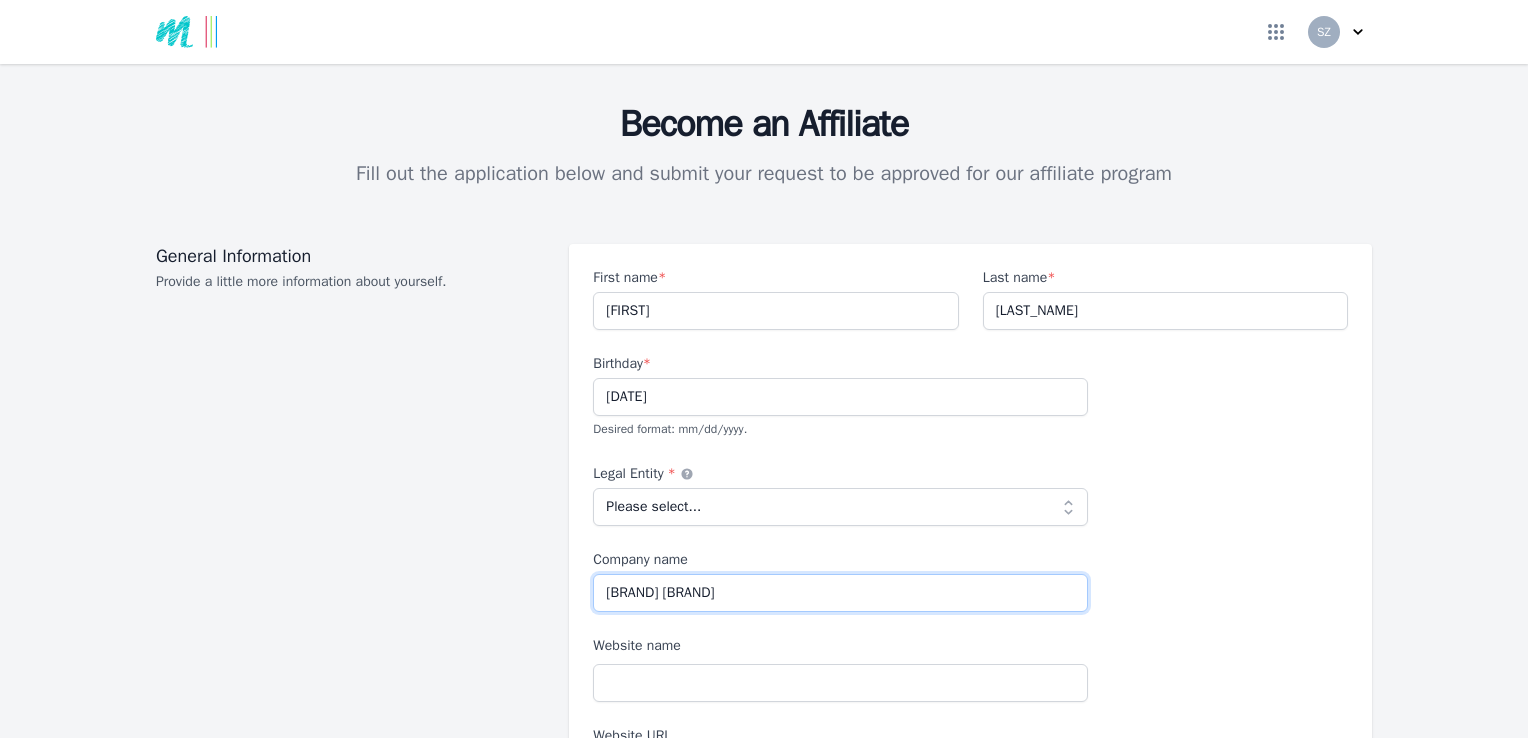 type on "[BRAND] [BRAND]" 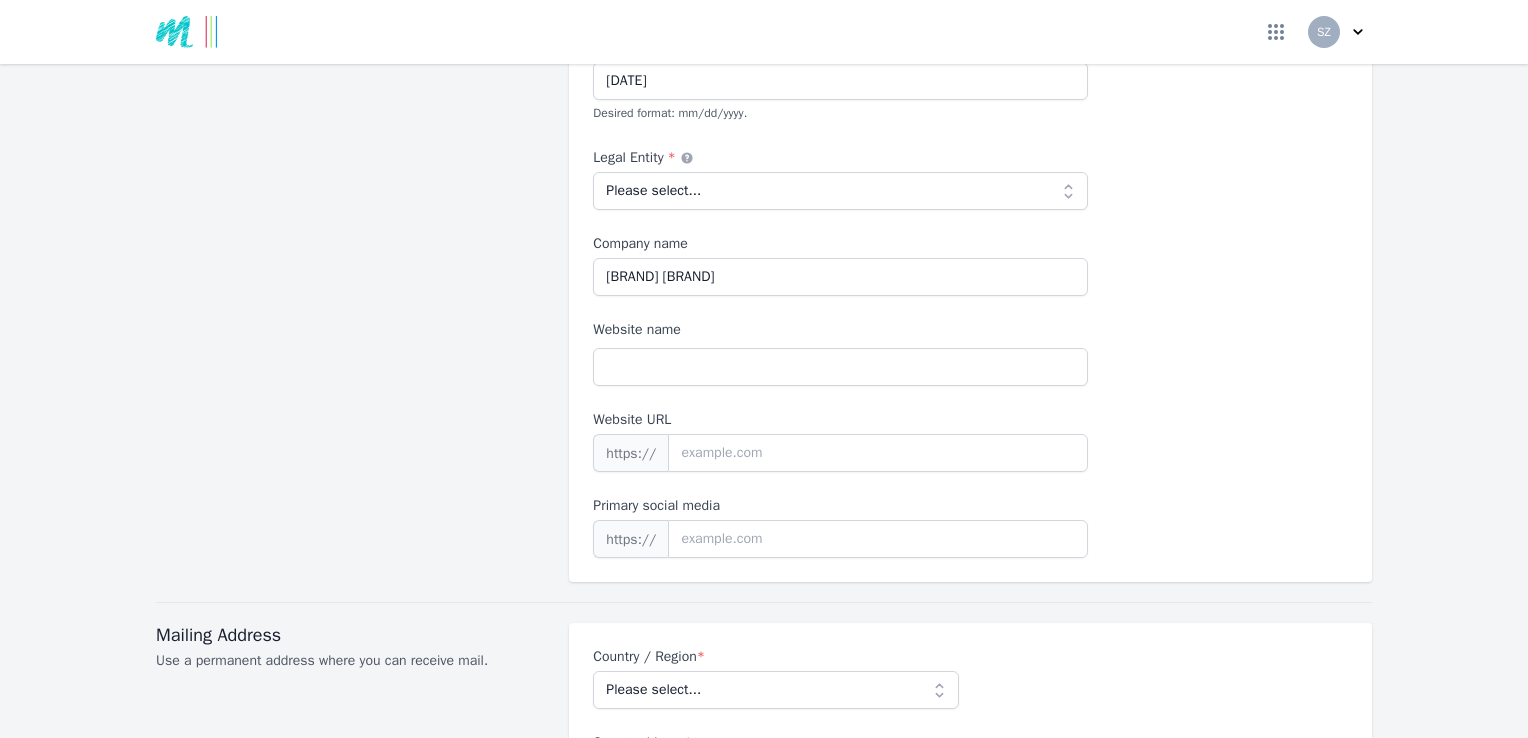 scroll, scrollTop: 320, scrollLeft: 0, axis: vertical 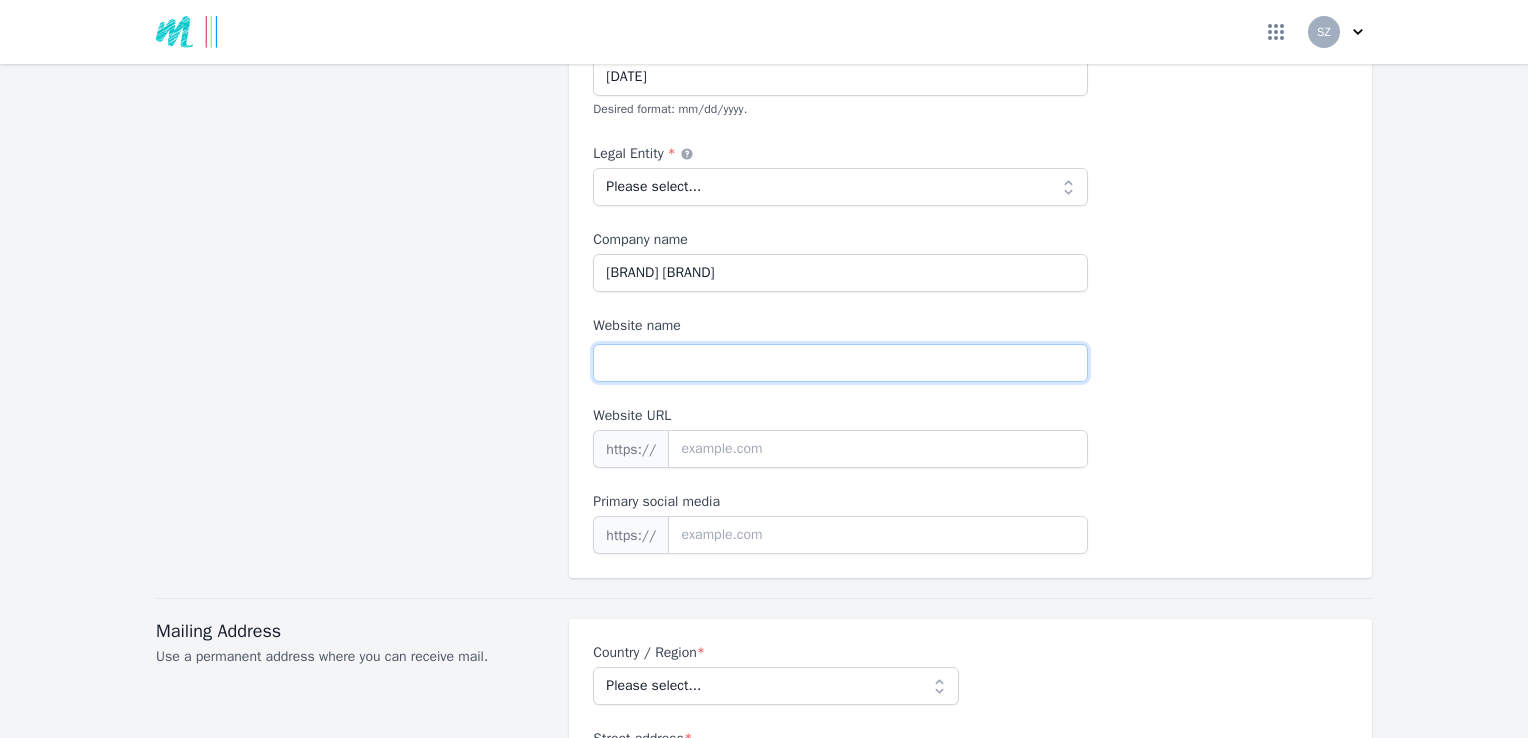 click on "Website name" at bounding box center (840, 363) 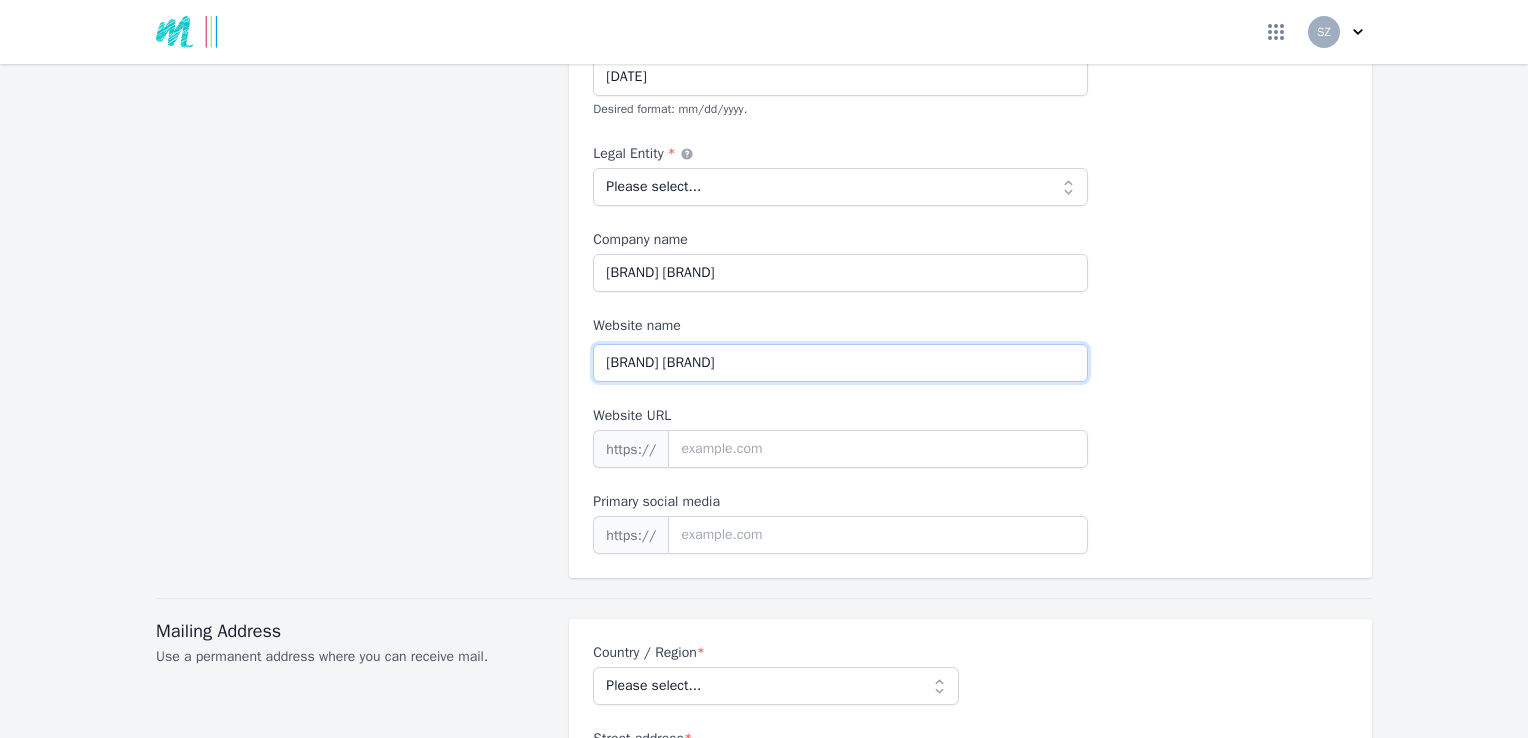 type on "[BRAND] [BRAND]" 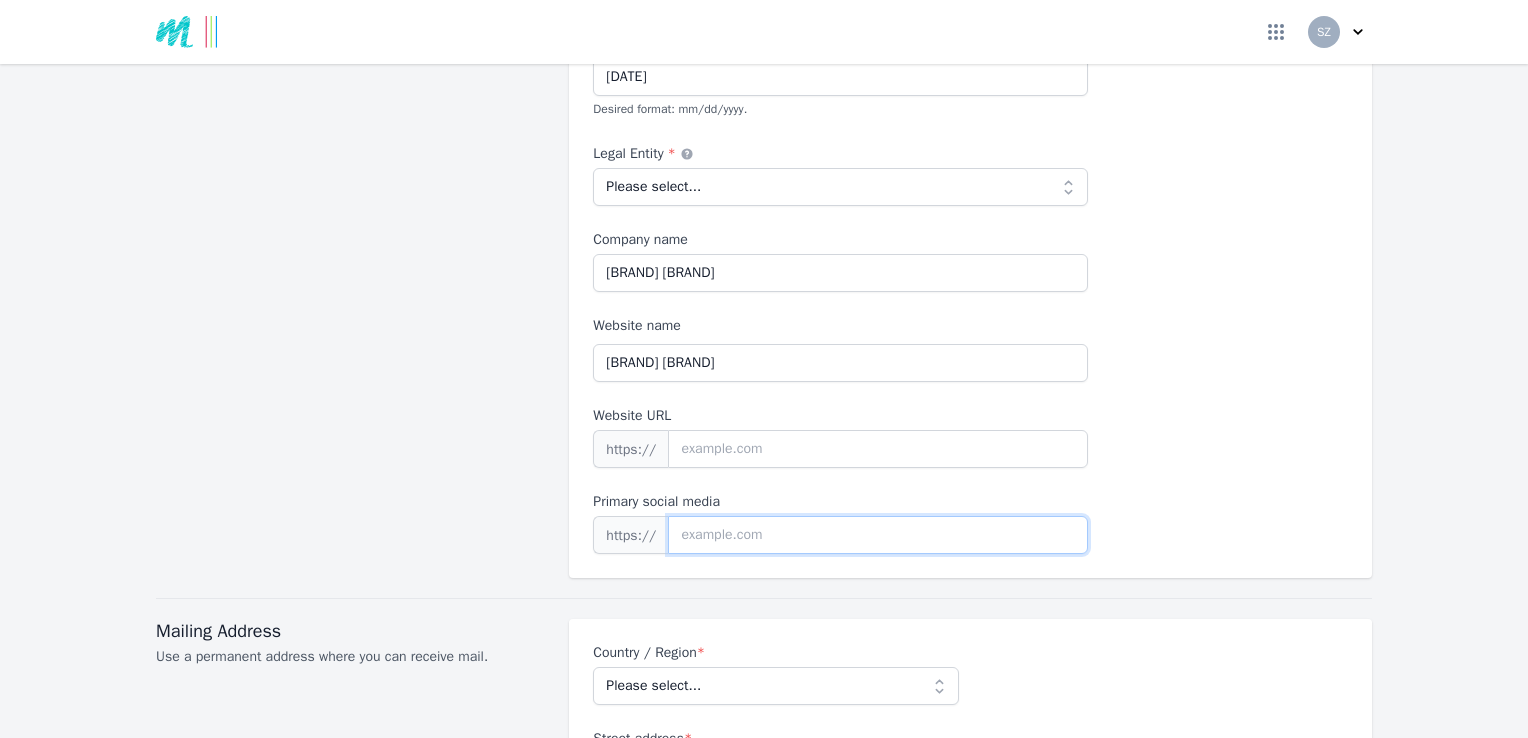 click at bounding box center (878, 535) 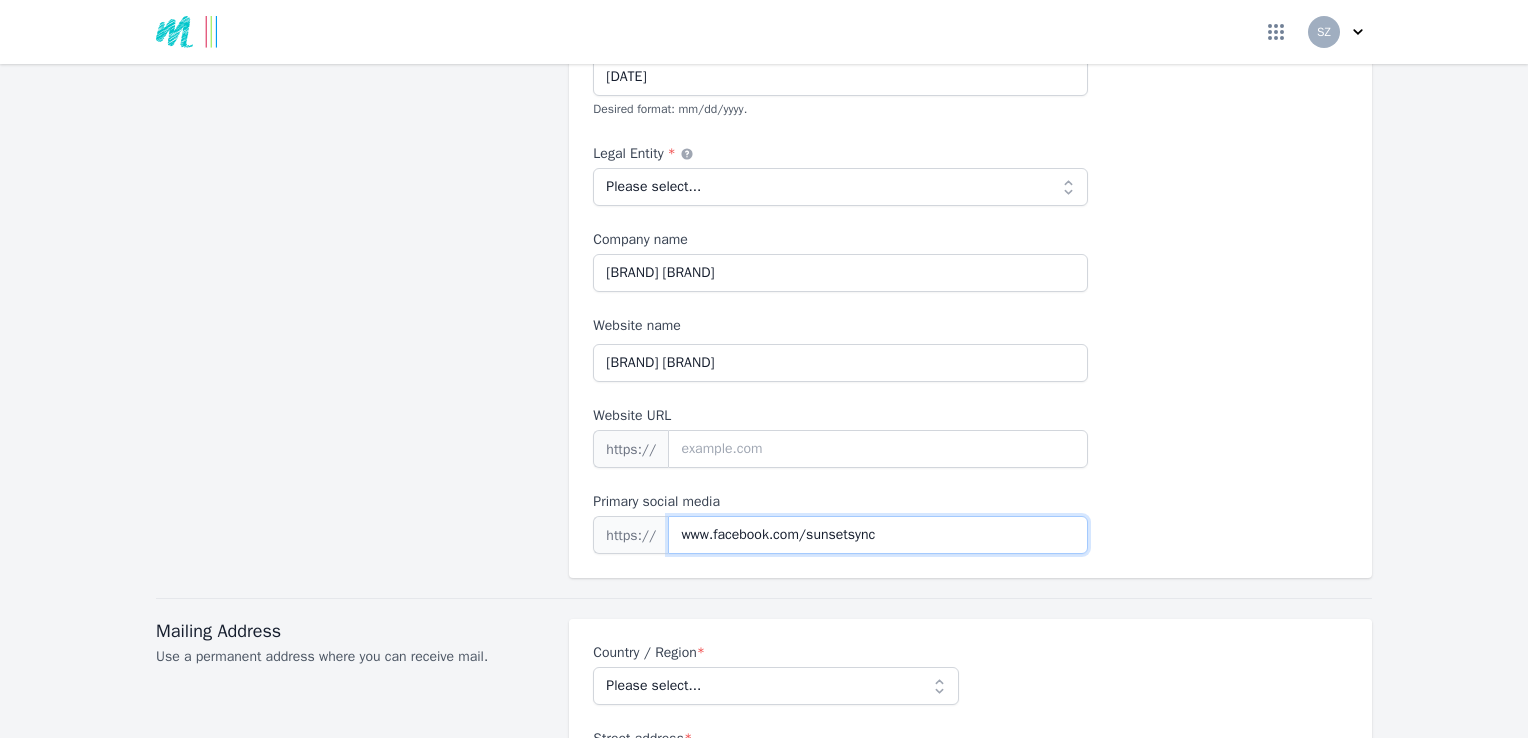 type on "www.facebook.com/sunsetsync" 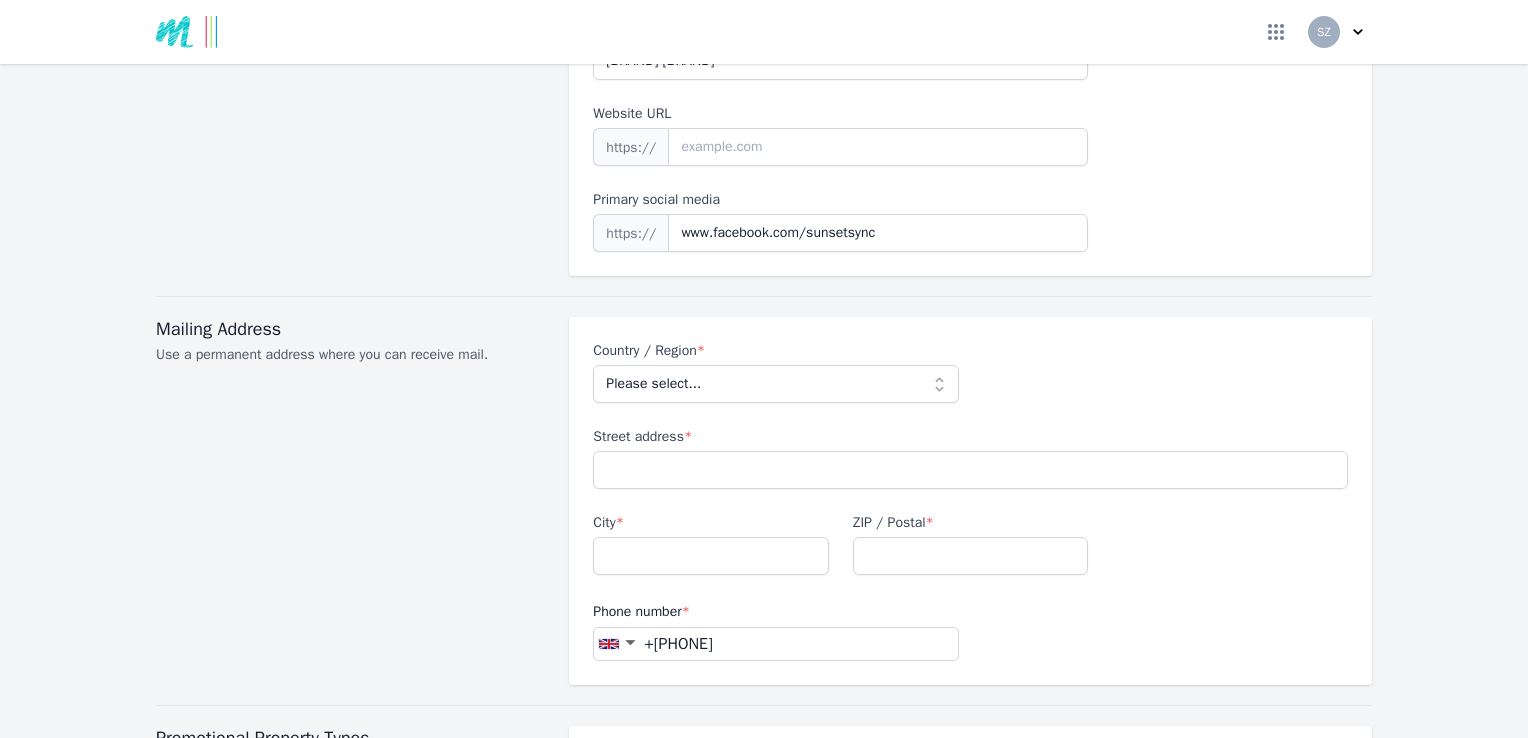scroll, scrollTop: 640, scrollLeft: 0, axis: vertical 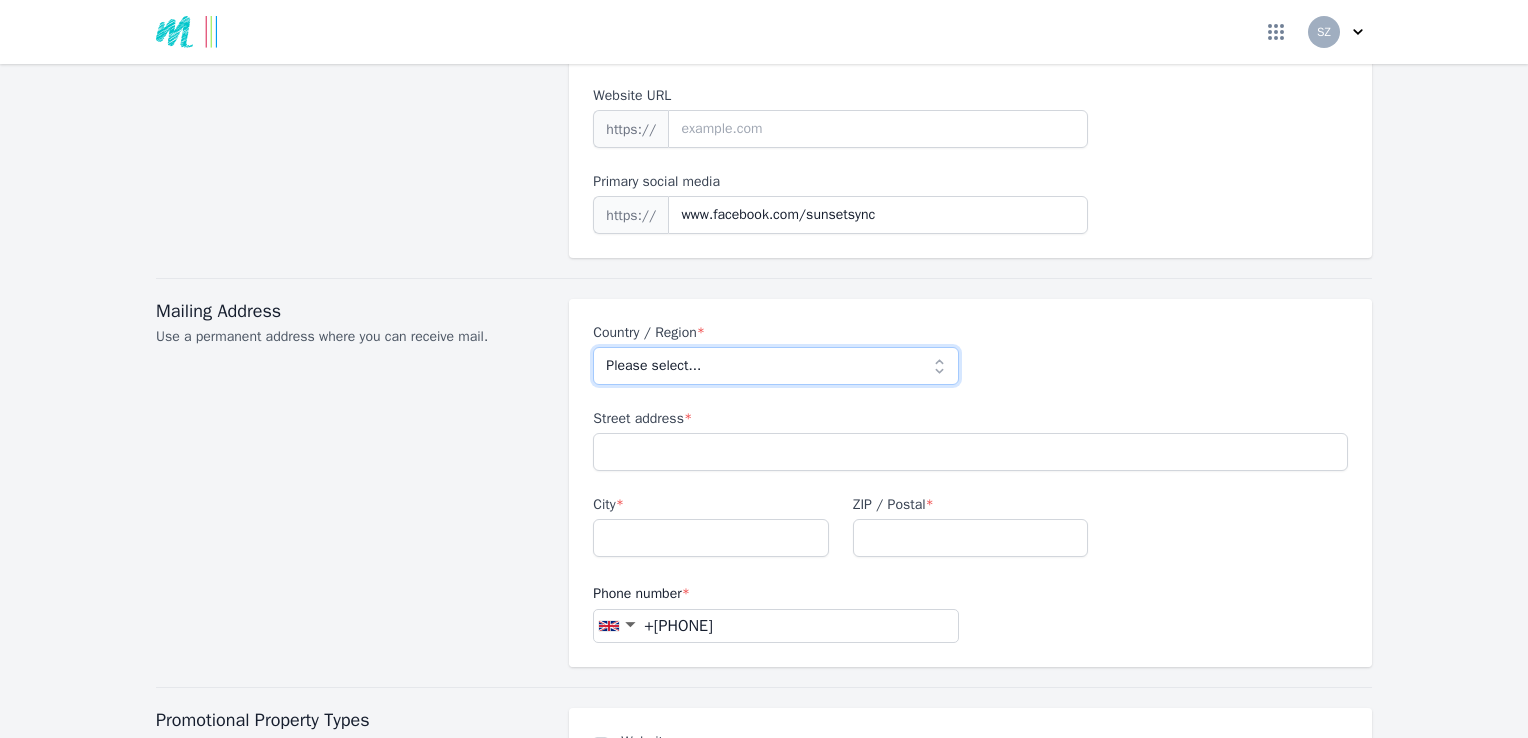 click on "Please select...   Afghanistan Albania Algeria American Samoa Andorra Angola Anguilla Antarctica Antigua and Barbuda Argentina Armenia Aruba Australia Austria Azerbaijan Bahamas Bahrain Bangladesh Barbados Belarus Belgium Belize Benin Bermuda Bhutan Bolivia Bosnia and Herzegovina Botswana Bouvet Island Brazil British Indian Ocean Territory British Virgin Islands Brunei Bulgaria Burkina Faso Burundi Cambodia Cameroon Canada Cape Verde Caribbean Netherlands Cayman Islands Central African Republic Chad Chile China Christmas Island Cocos (Keeling) Islands Colombia Comoros Cook Islands Costa Rica Croatia Cuba Curaçao Cyprus Czech Republic DR Congo Denmark Djibouti Dominica Dominican Republic Ecuador Egypt El Salvador Equatorial Guinea Eritrea Estonia Ethiopia Falkland Islands Faroe Islands Fiji Finland France French Guiana French Polynesia French Southern and Antarctic Lands Gabon Gambia Georgia Germany Ghana Gibraltar Greece Greenland Grenada Guadeloupe Guam Guatemala Guernsey Guinea Guinea-Bissau Guyana Haiti" at bounding box center [775, 366] 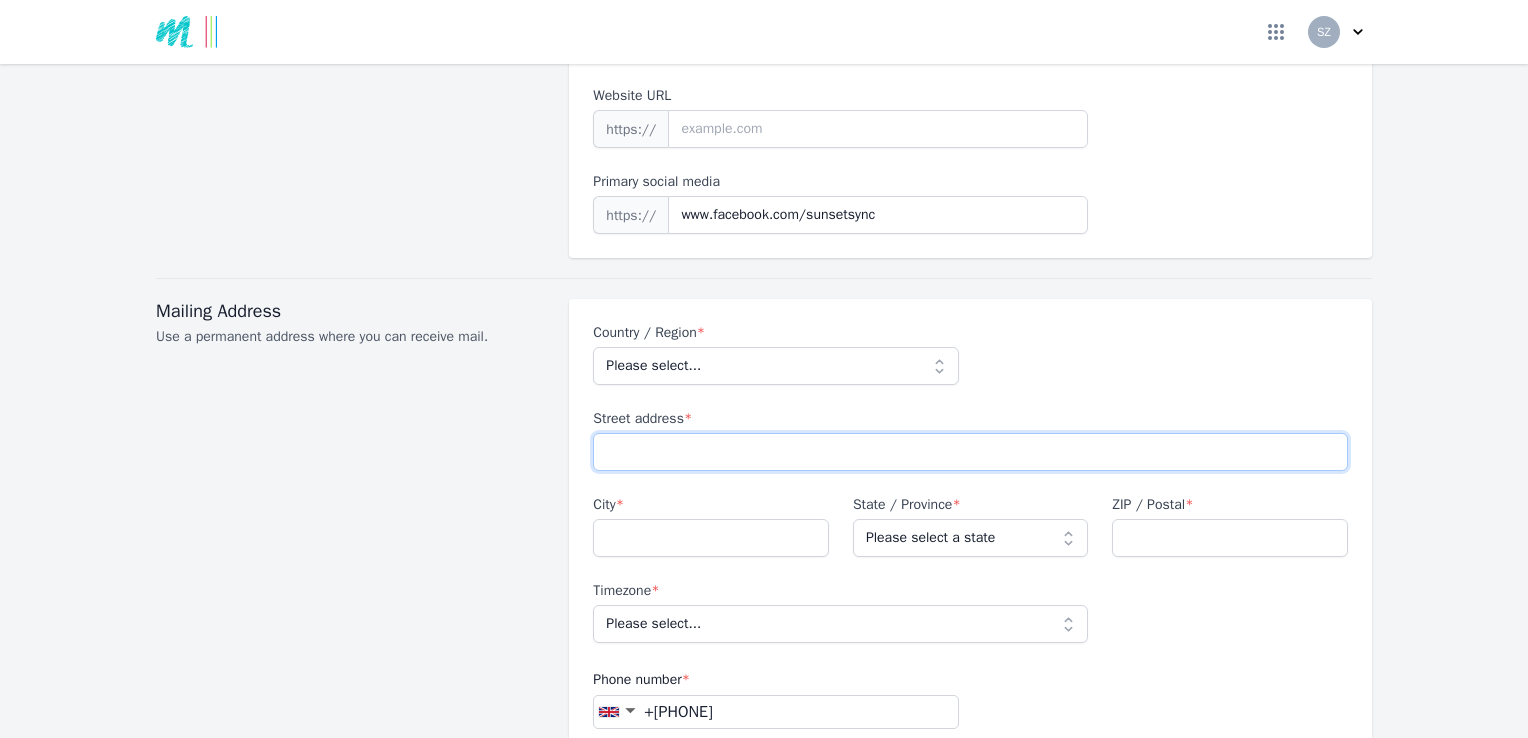 click on "Street address  *" at bounding box center (970, 452) 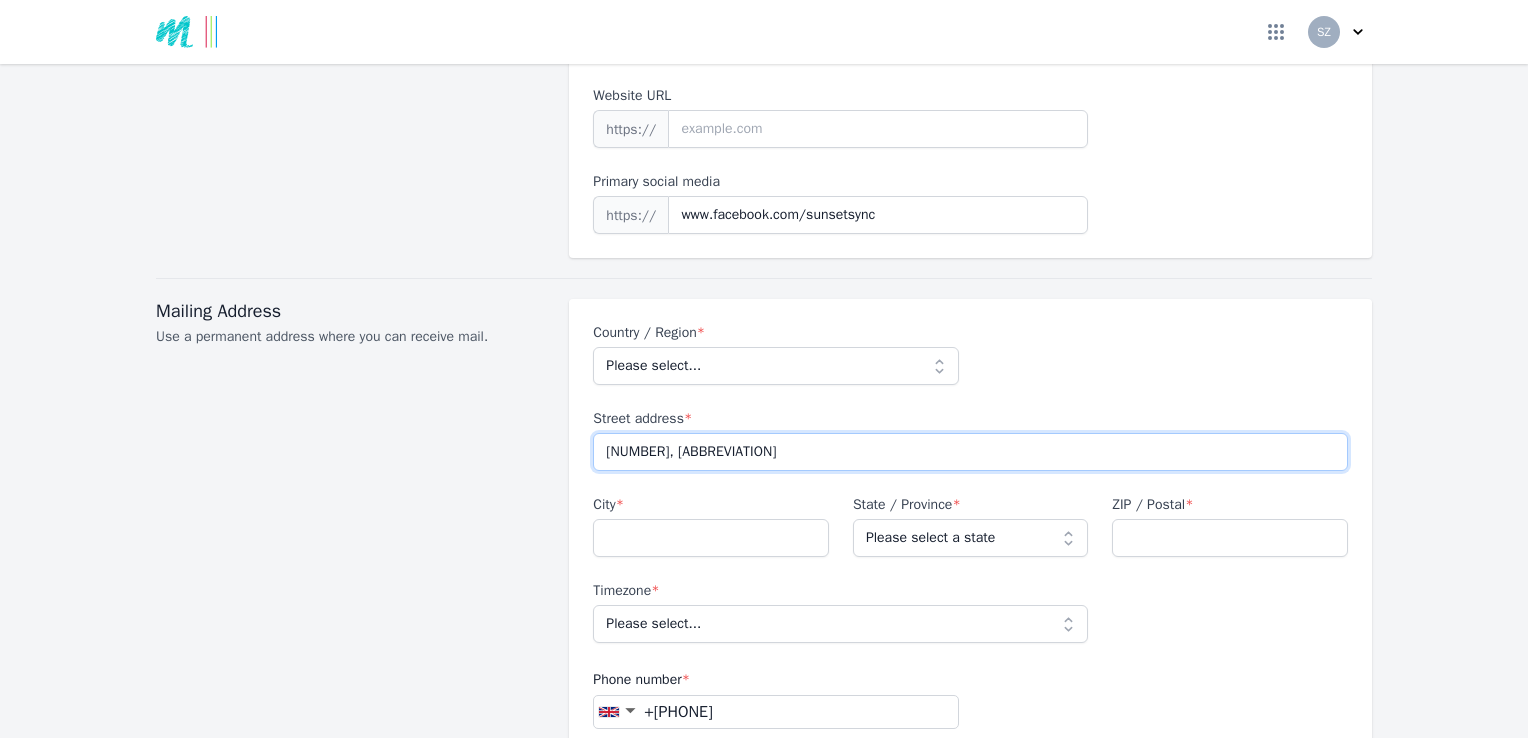 type on "[NUMBER], [ABBREVIATION]" 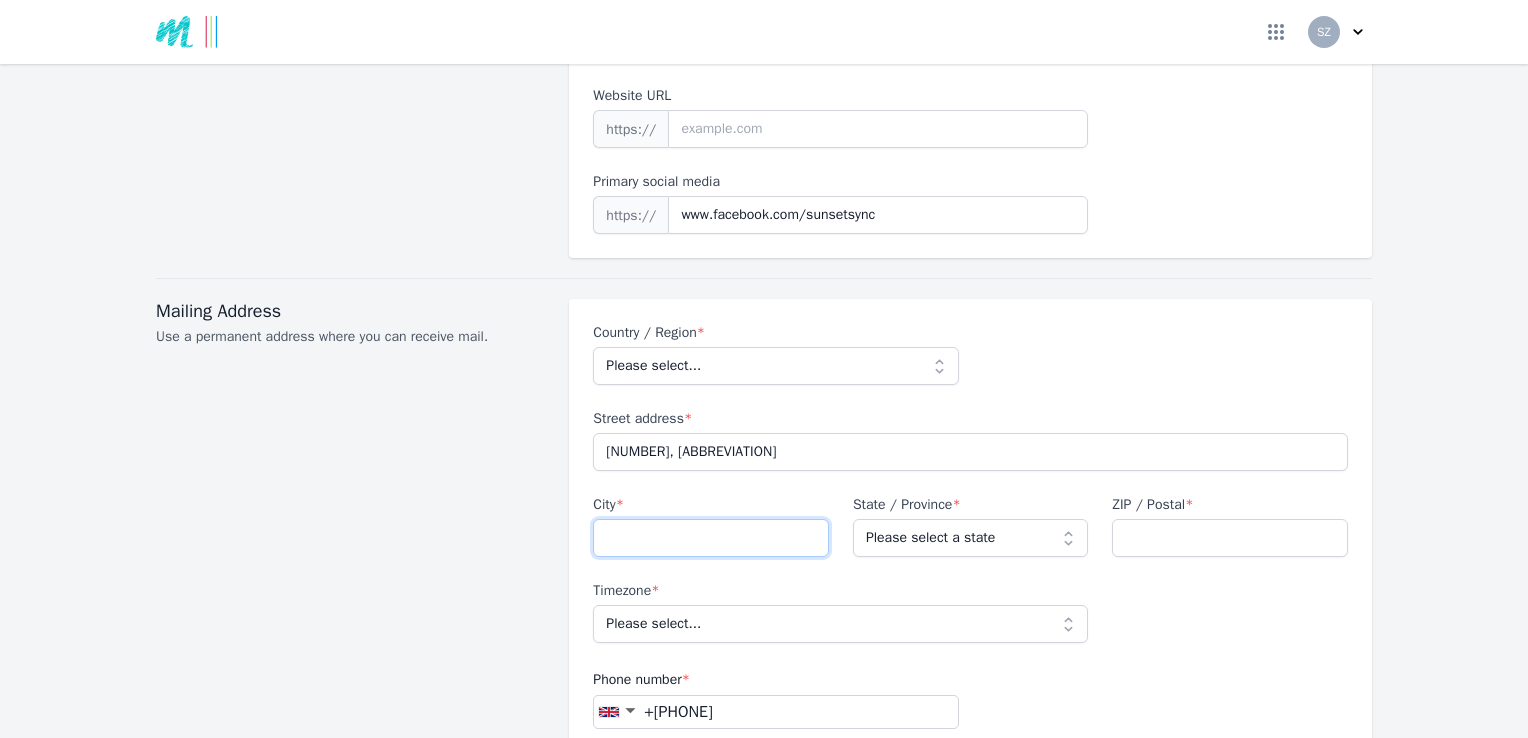 click on "[CITY]  *" at bounding box center (711, 538) 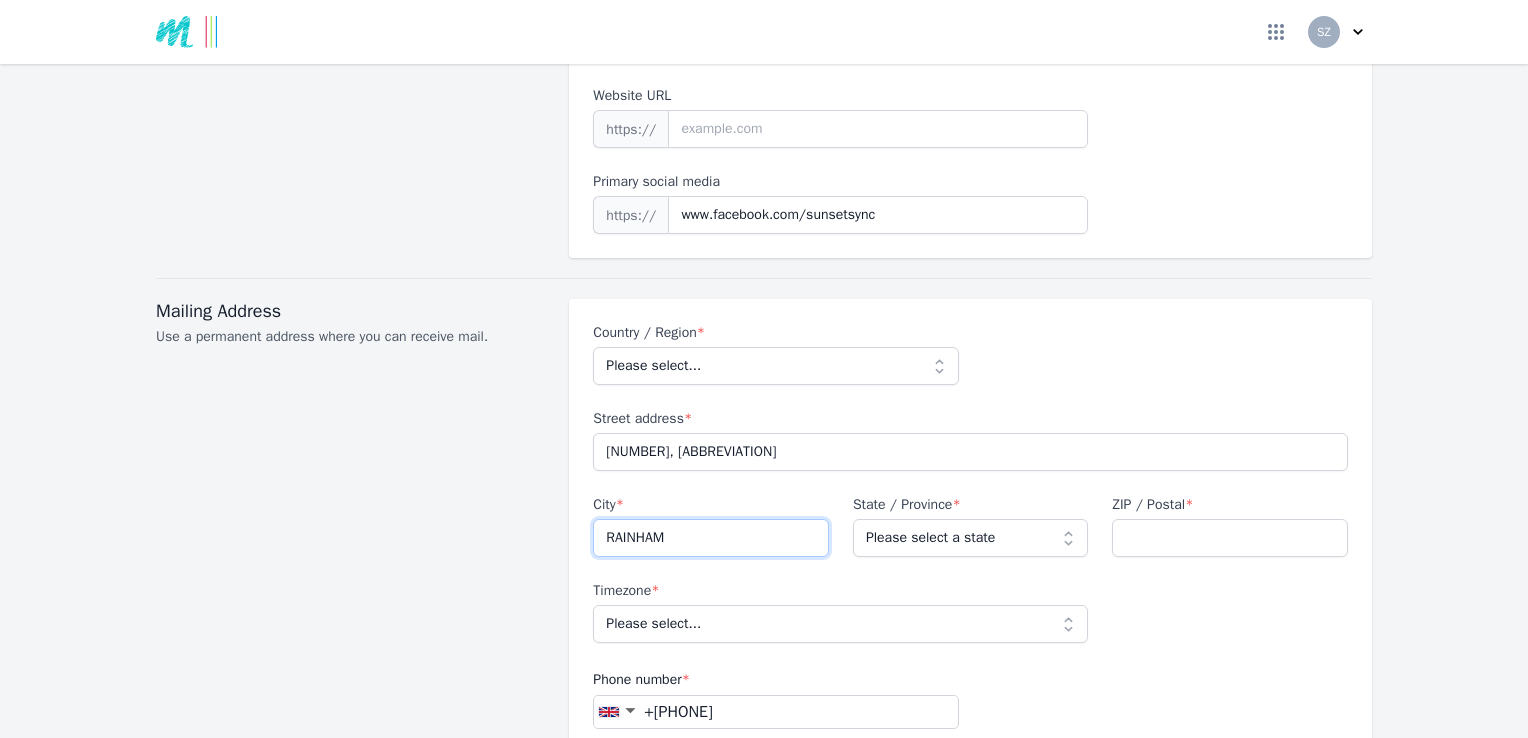 type on "RAINHAM" 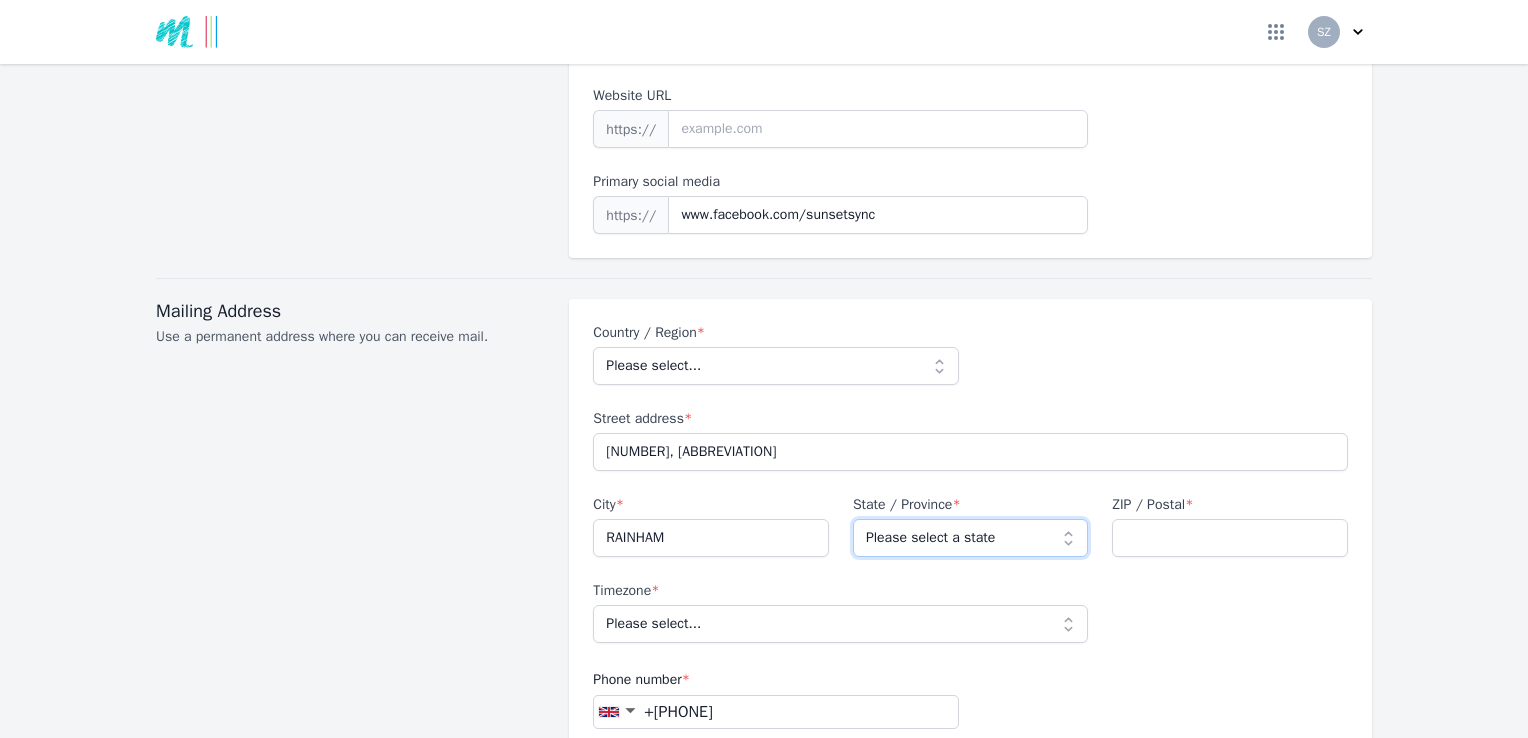 click on "Please select a state   Aberdeenshire Aberdeen City Argyll and Bute Isle of Anglesey [Sir Ynys Môn GB-YNM] Angus Antrim Ards Armagh Bath and North East Somerset Blackburn with Darwen Bedfordshire Barking and Dagenham Brent Bexley Belfast Bridgend [Pen-y-bont ar Ogwr GB-POG] Blaenau Gwent Birmingham Buckinghamshire Ballymena Ballymoney Bournemouth Banbridge Barnet Brighton and Hove Barnsley Bolton Blackpool Bracknell Forest Bradford Bromley Bristol, City of Bury Cambridgeshire Caerphilly [Caerffili GB-CAF] Ceredigion [Sir Ceredigion] Craigavon Cheshire Carrickfergus Cookstown Calderdale Clackmannanshire Coleraine Cumbria Camden Carmarthenshire [Sir Gaerfyrddin GB-GFY] Cornwall Coventry Cardiff [Caerdydd GB-CRD] Croydon Castlereagh Conwy Darlington Derbyshire Denbighshire [Sir Ddinbych GB-DDB] Derby Devon Dungannon Dumfries and Galloway Doncaster Dundee City Dorset Down Derry Dudley Durham Ealing East Ayrshire Edinburgh, City of East Dunbartonshire East Lothian Eilean Siar Enfield East Renfrewshire Essex Fife" at bounding box center (971, 538) 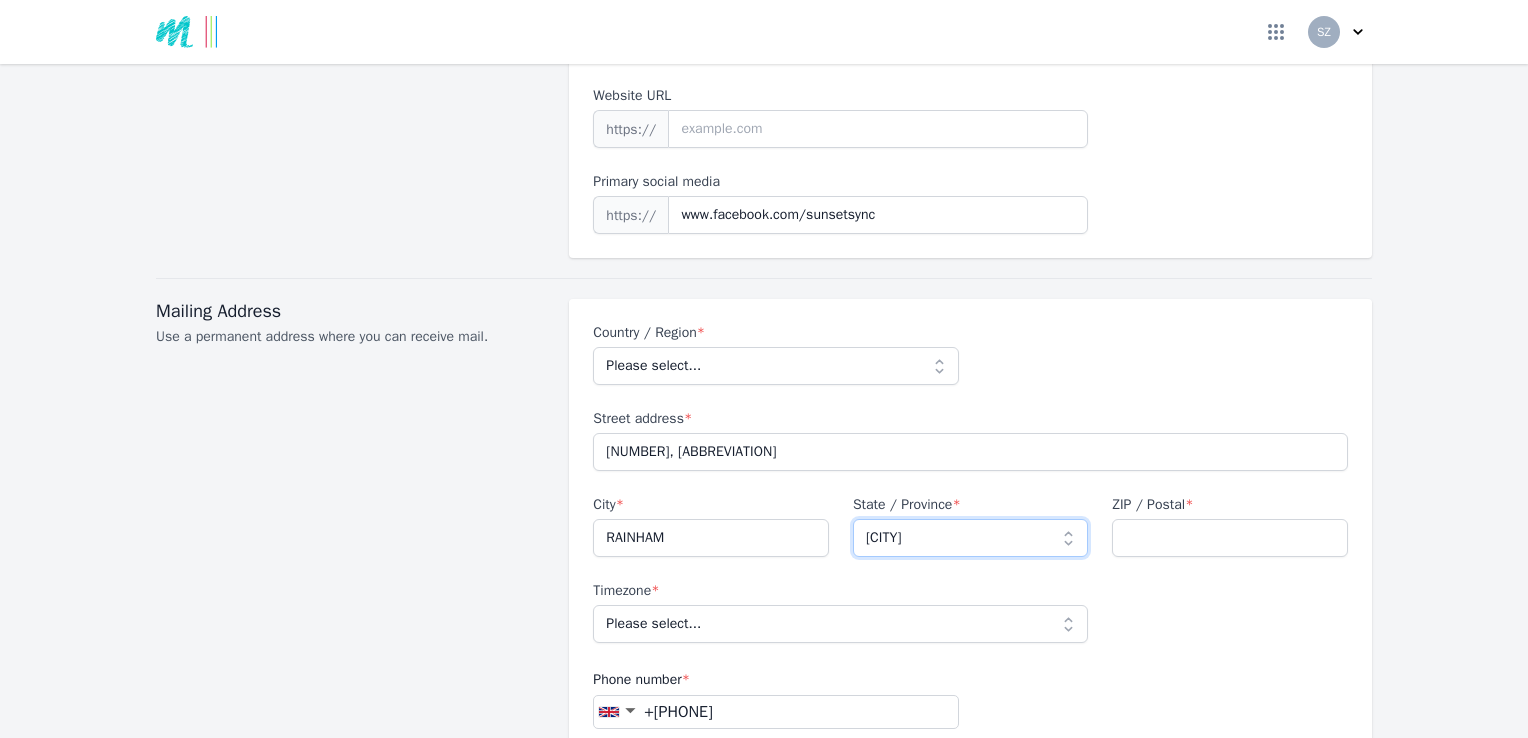 click on "Please select a state   Aberdeenshire Aberdeen City Argyll and Bute Isle of Anglesey [Sir Ynys Môn GB-YNM] Angus Antrim Ards Armagh Bath and North East Somerset Blackburn with Darwen Bedfordshire Barking and Dagenham Brent Bexley Belfast Bridgend [Pen-y-bont ar Ogwr GB-POG] Blaenau Gwent Birmingham Buckinghamshire Ballymena Ballymoney Bournemouth Banbridge Barnet Brighton and Hove Barnsley Bolton Blackpool Bracknell Forest Bradford Bromley Bristol, City of Bury Cambridgeshire Caerphilly [Caerffili GB-CAF] Ceredigion [Sir Ceredigion] Craigavon Cheshire Carrickfergus Cookstown Calderdale Clackmannanshire Coleraine Cumbria Camden Carmarthenshire [Sir Gaerfyrddin GB-GFY] Cornwall Coventry Cardiff [Caerdydd GB-CRD] Croydon Castlereagh Conwy Darlington Derbyshire Denbighshire [Sir Ddinbych GB-DDB] Derby Devon Dungannon Dumfries and Galloway Doncaster Dundee City Dorset Down Derry Dudley Durham Ealing East Ayrshire Edinburgh, City of East Dunbartonshire East Lothian Eilean Siar Enfield East Renfrewshire Essex Fife" at bounding box center [971, 538] 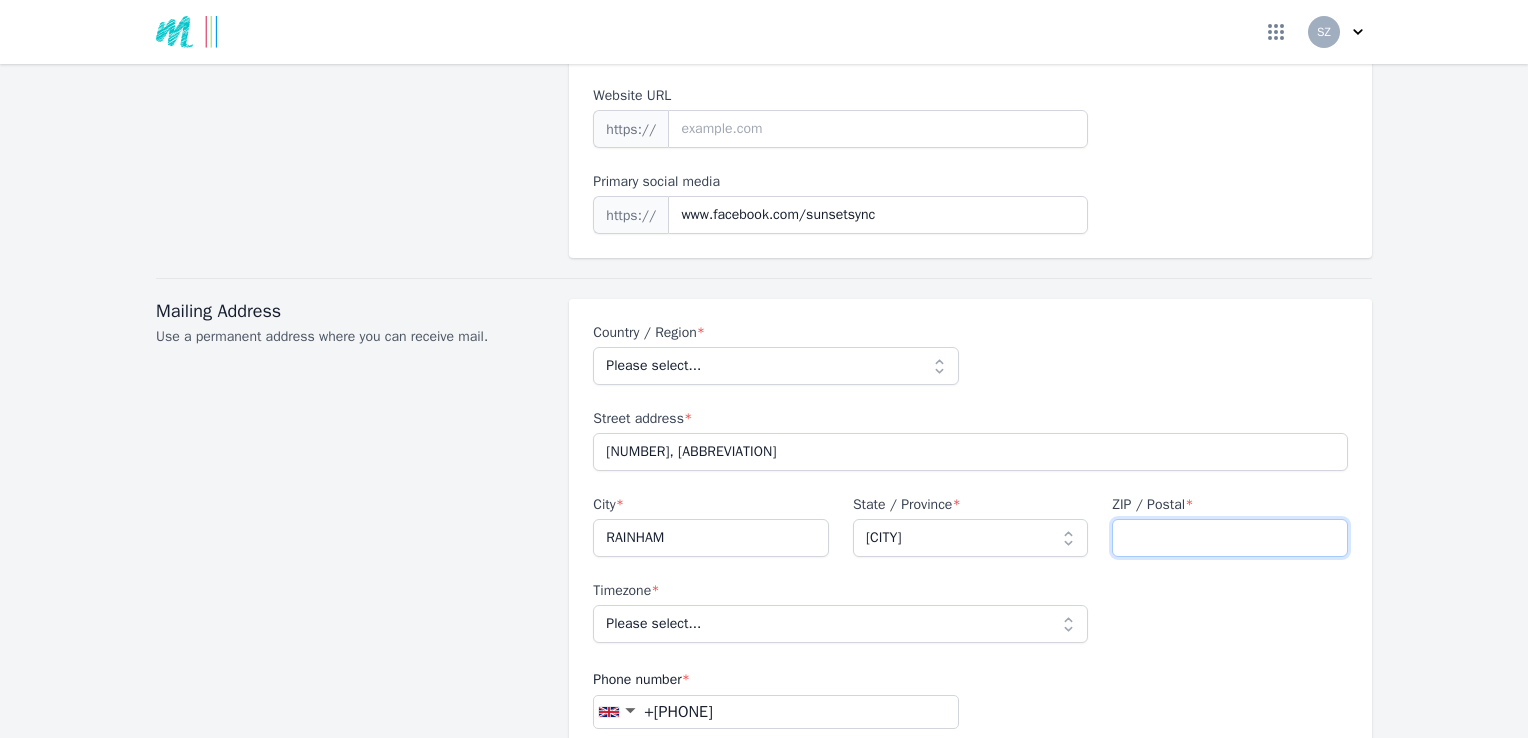click on "ZIP / Postal  *" at bounding box center [1230, 538] 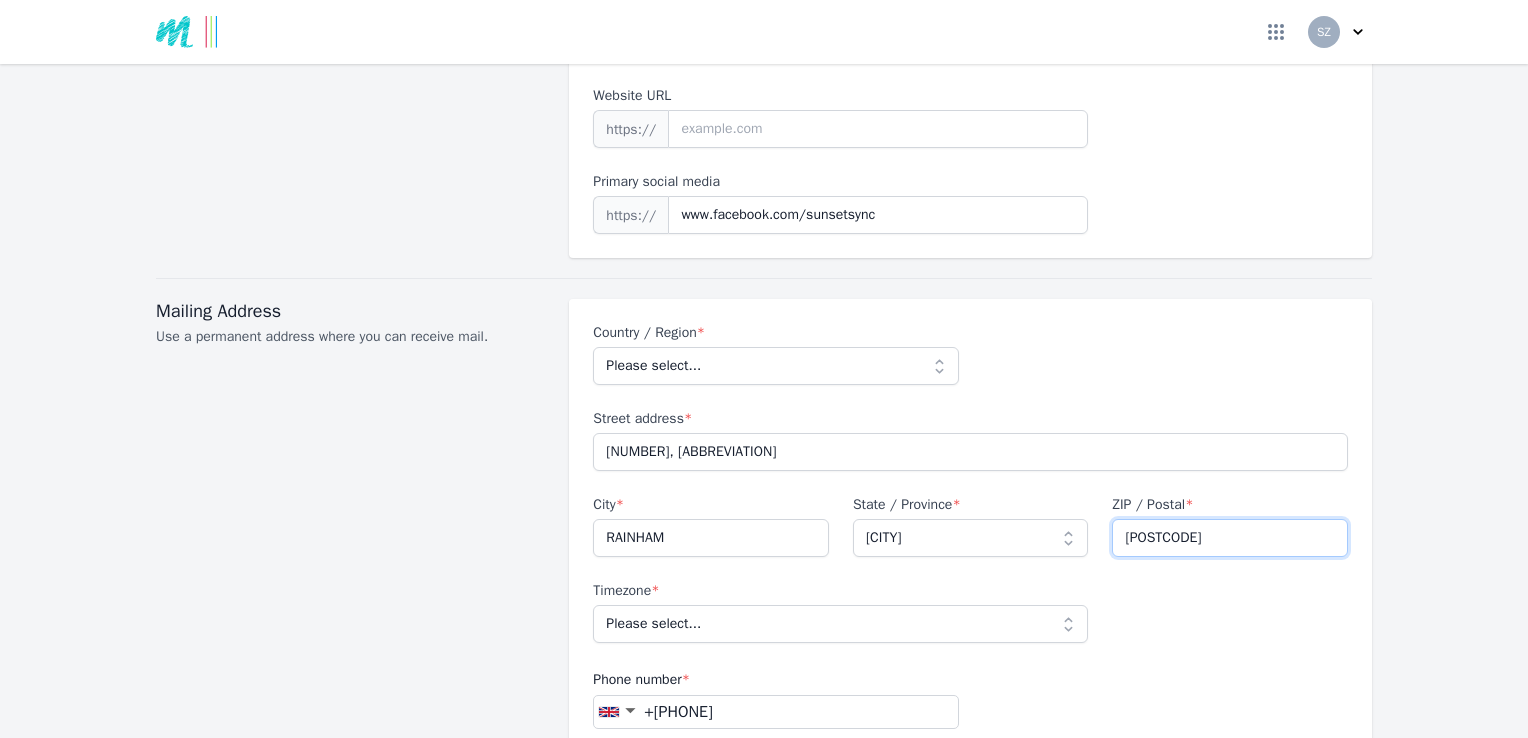 type on "[POSTCODE]" 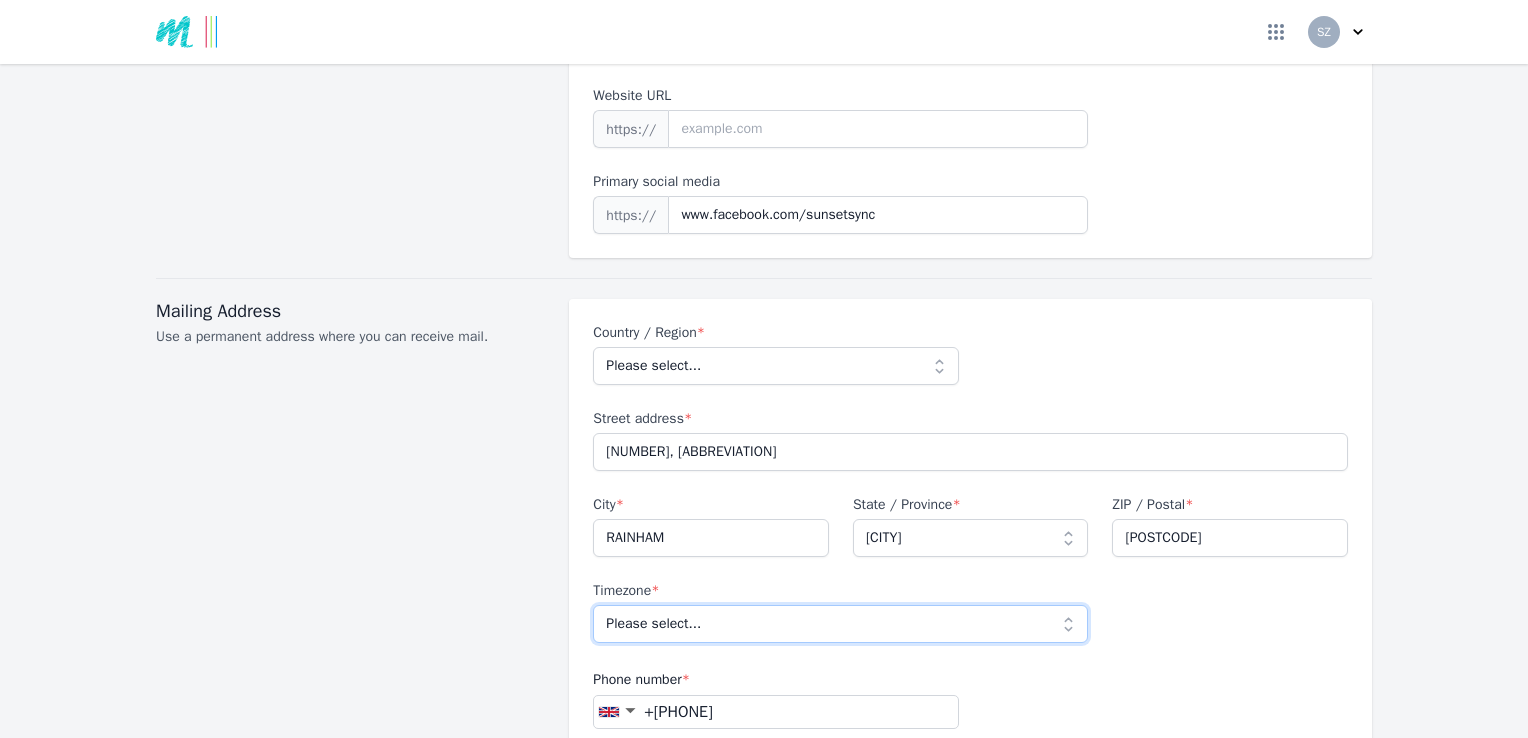 click on "Please select...   [TIMEZONE]" at bounding box center [840, 624] 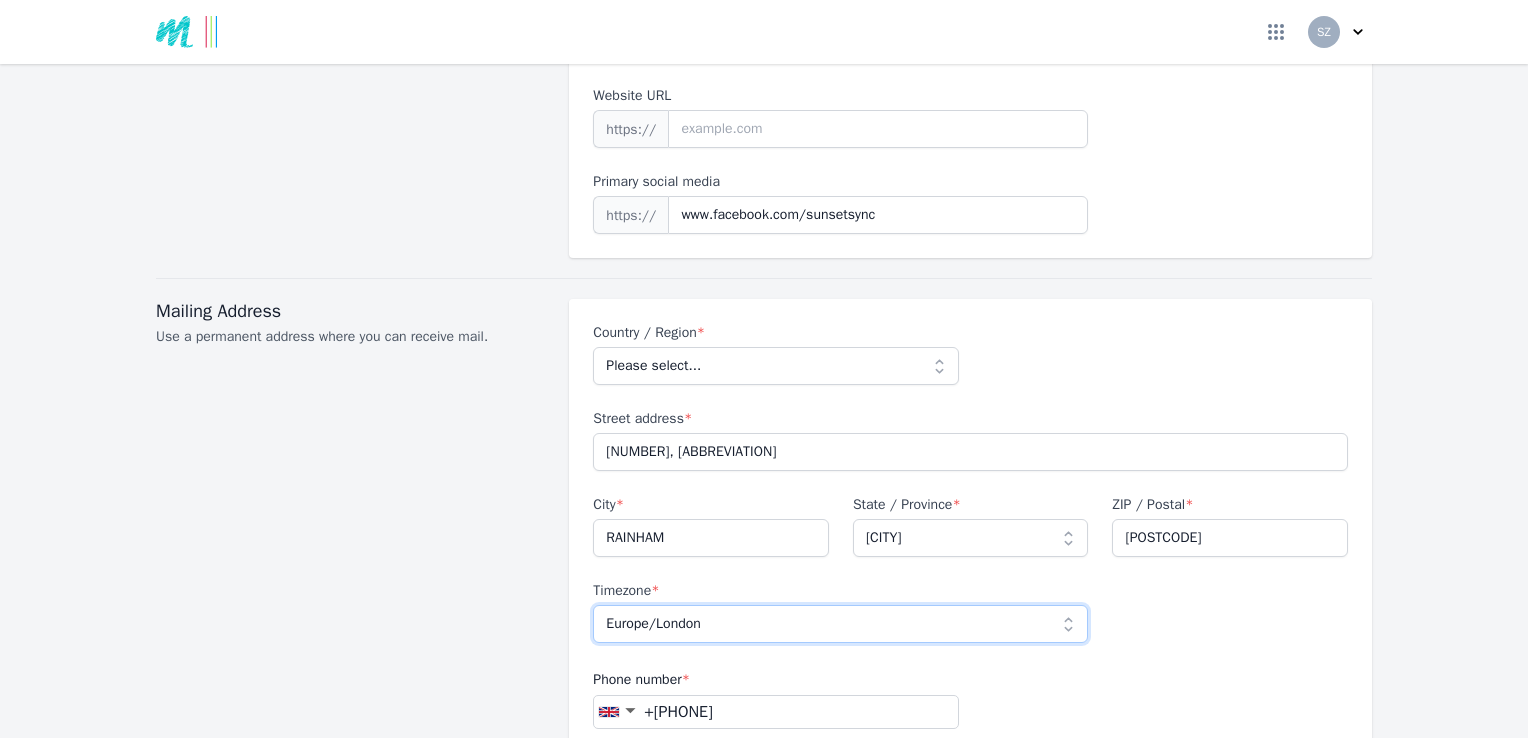click on "Please select...   [TIMEZONE]" at bounding box center [840, 624] 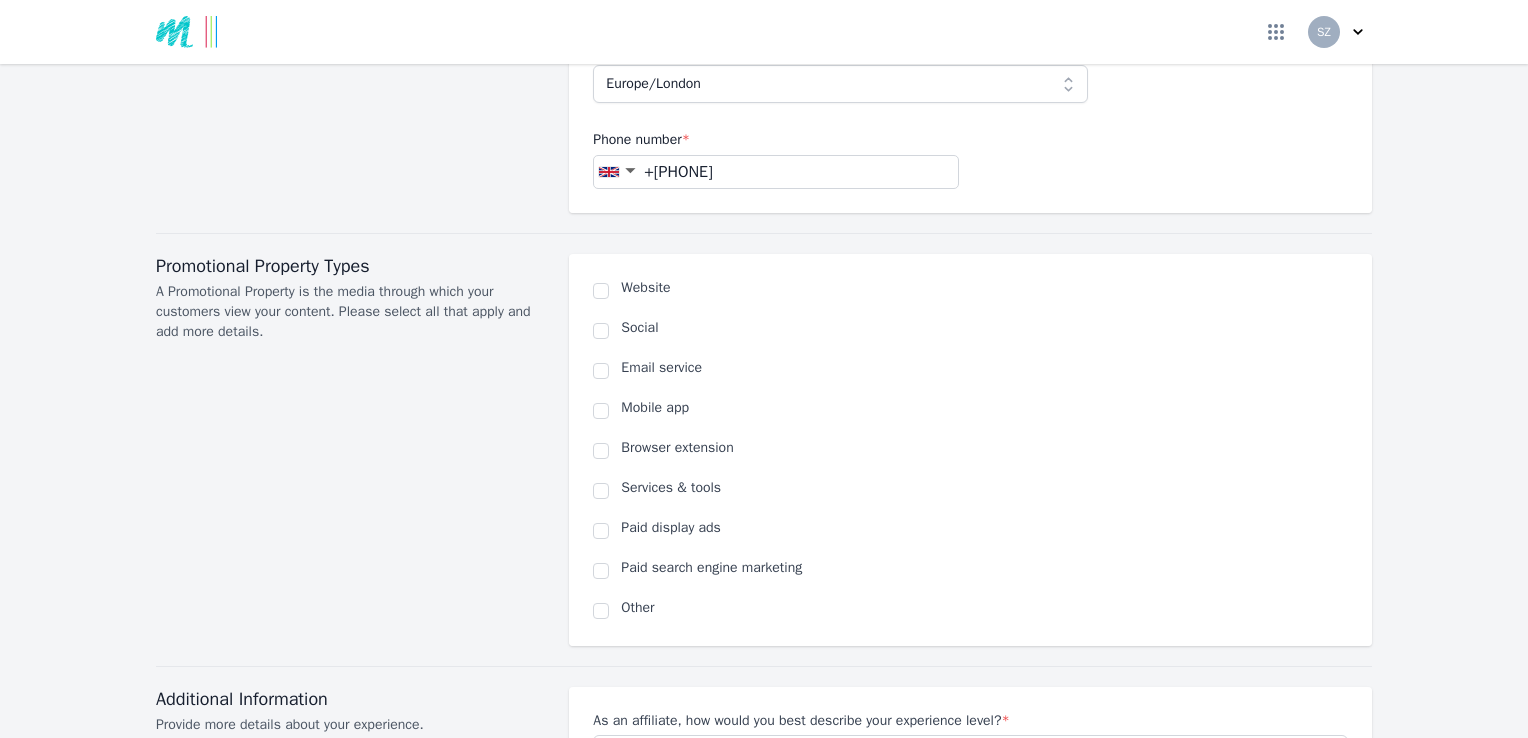 scroll, scrollTop: 1200, scrollLeft: 0, axis: vertical 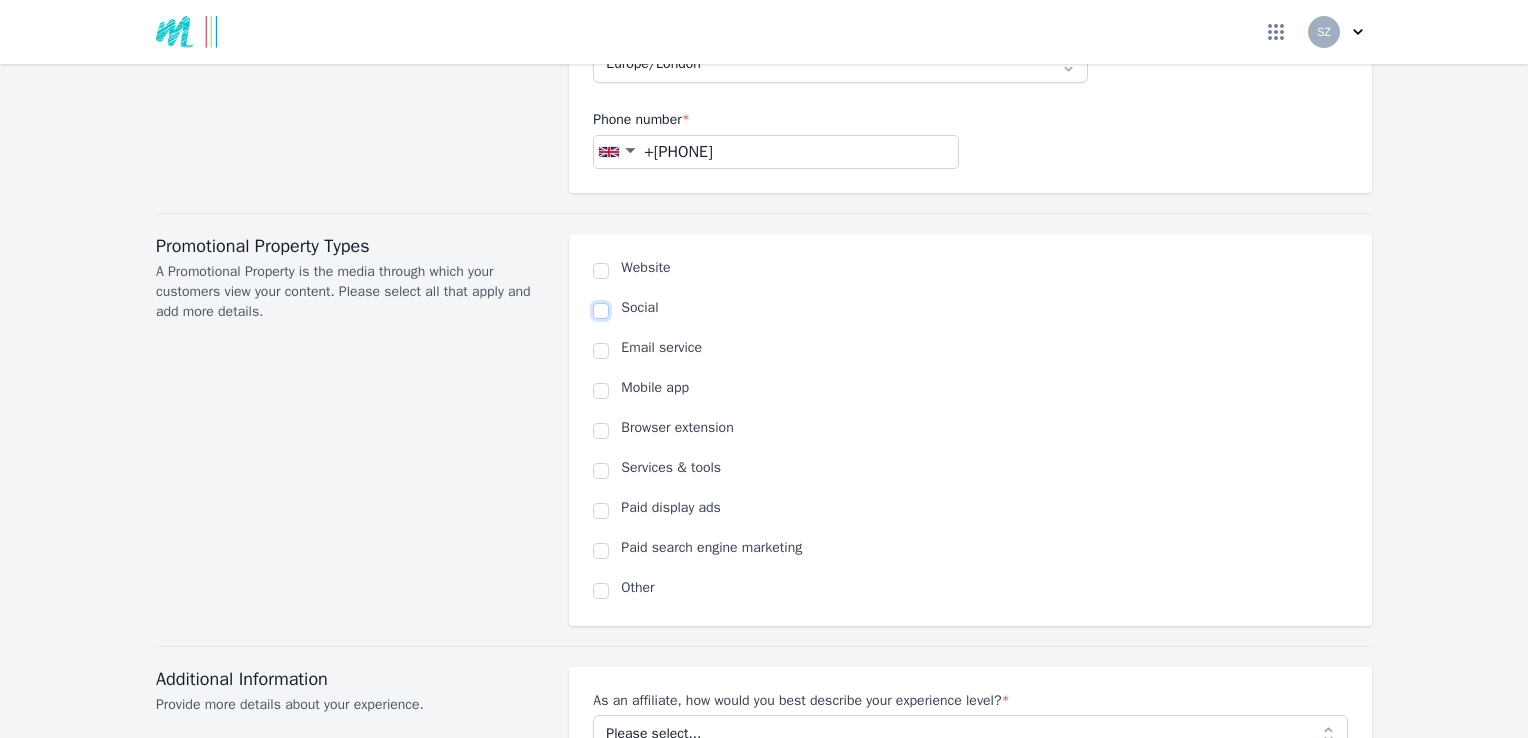 click at bounding box center [601, 311] 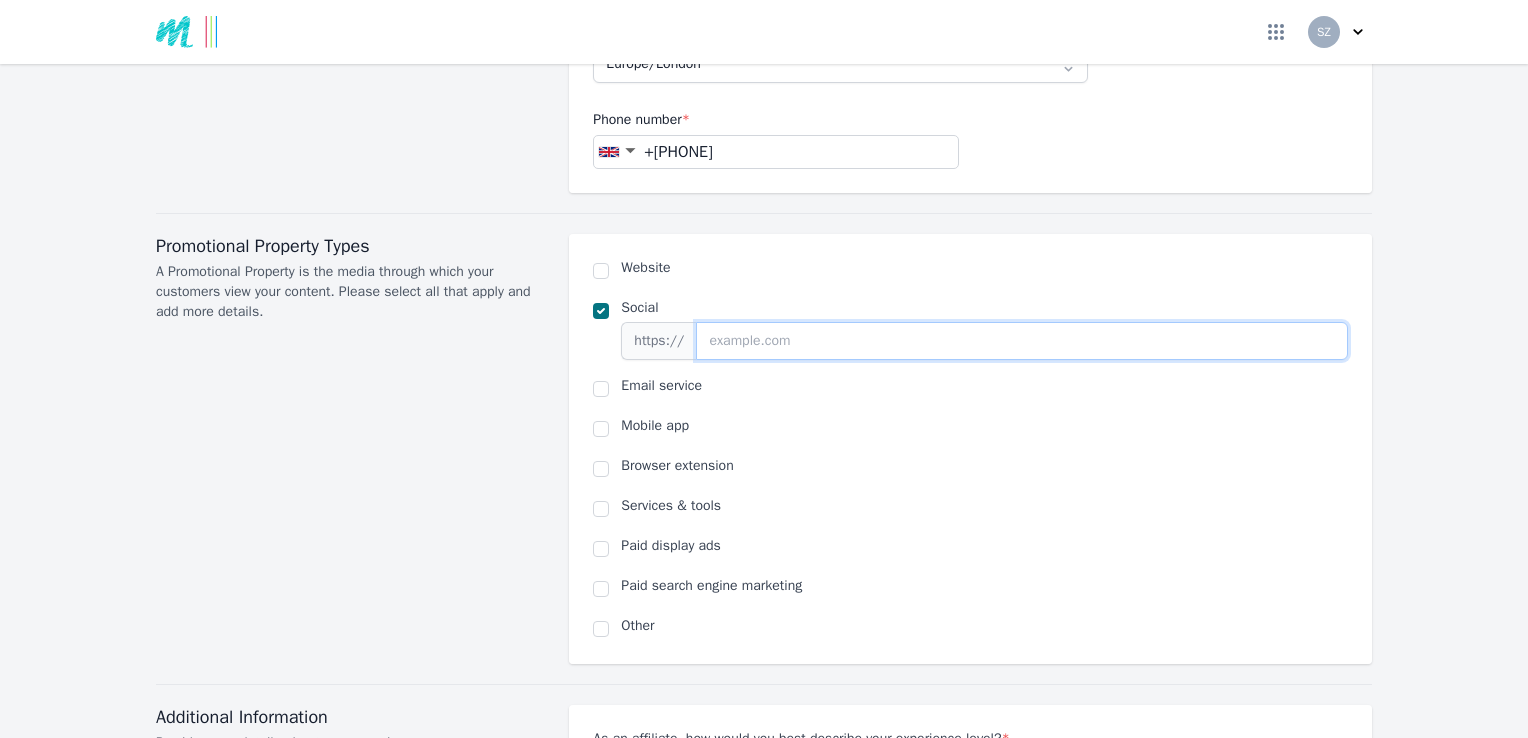 click at bounding box center [1022, 341] 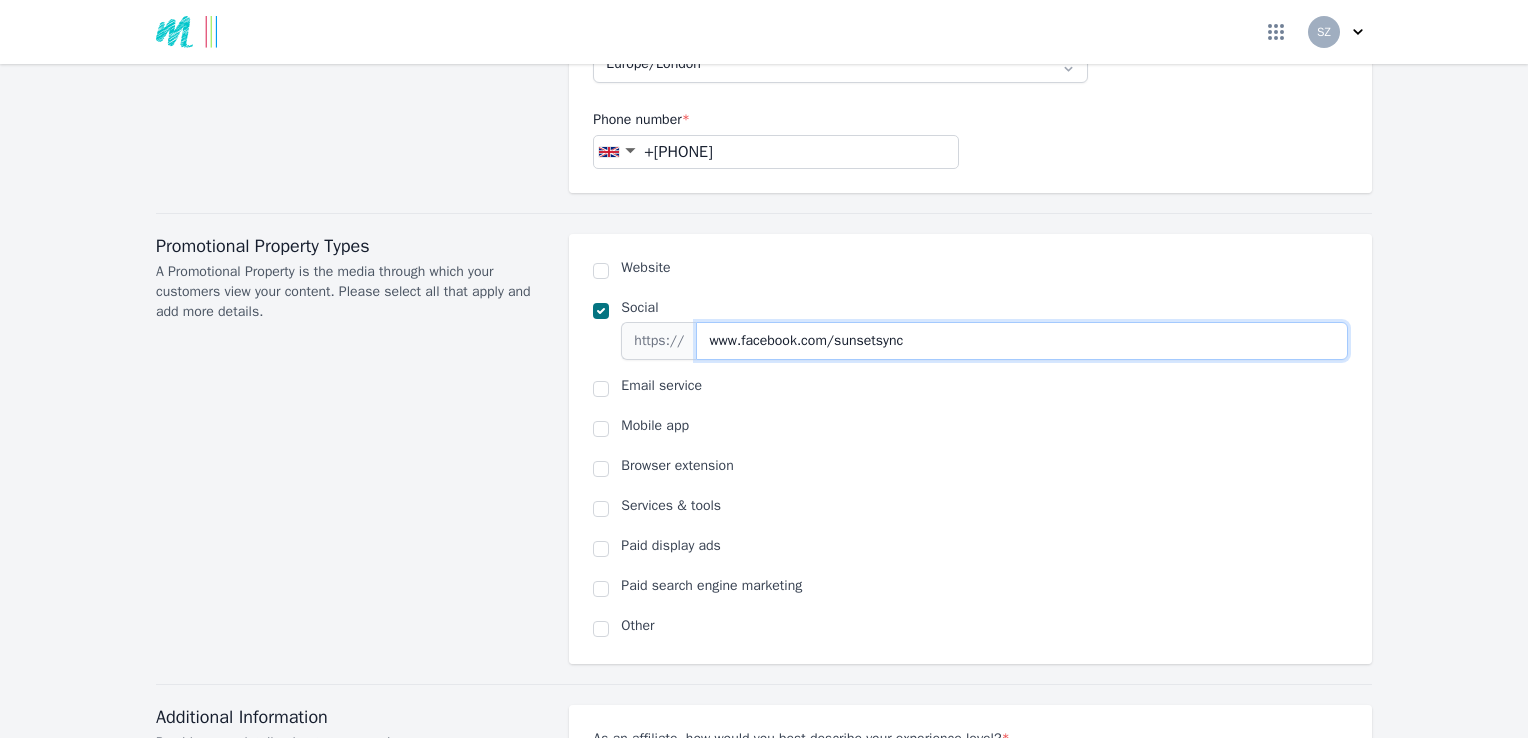 type on "www.facebook.com/sunsetsync" 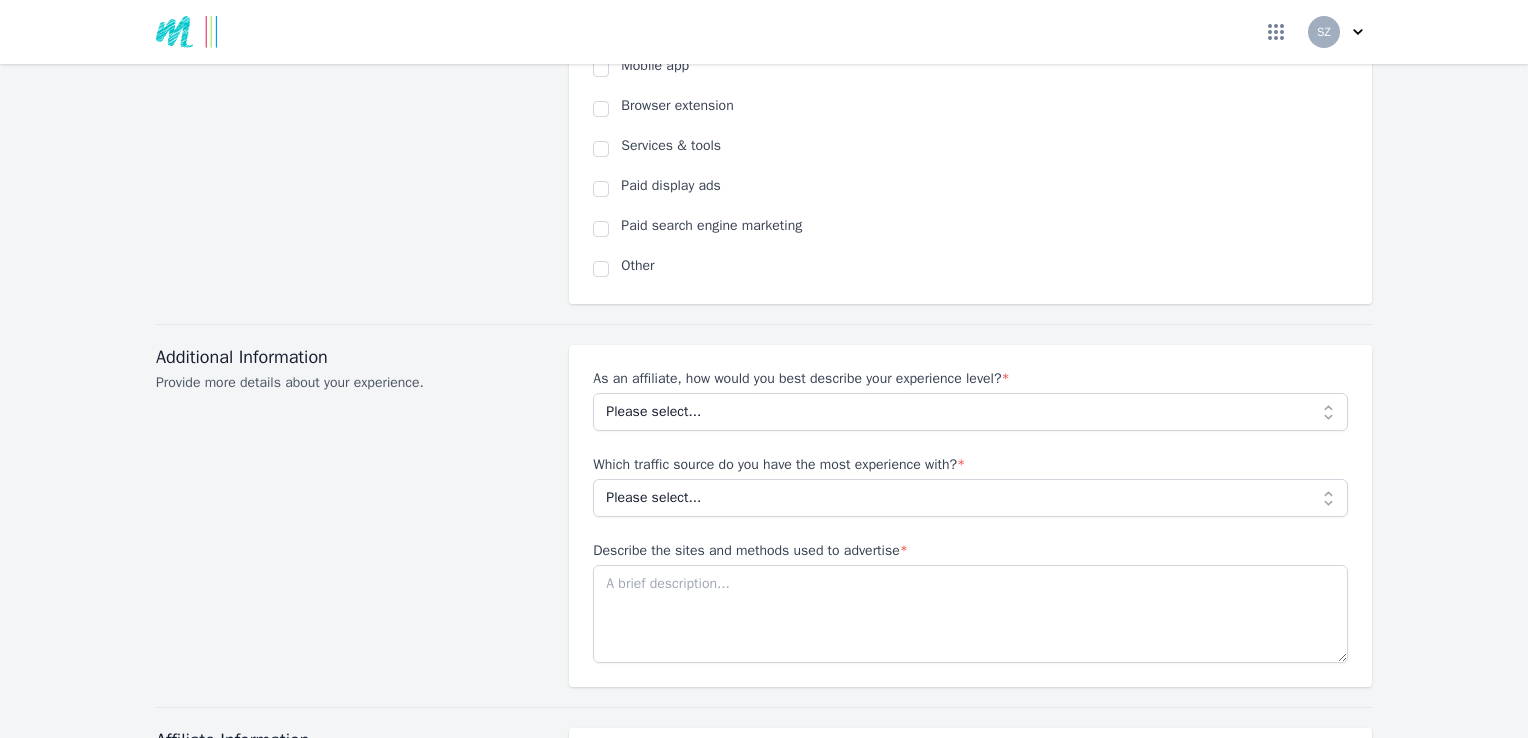 scroll, scrollTop: 1600, scrollLeft: 0, axis: vertical 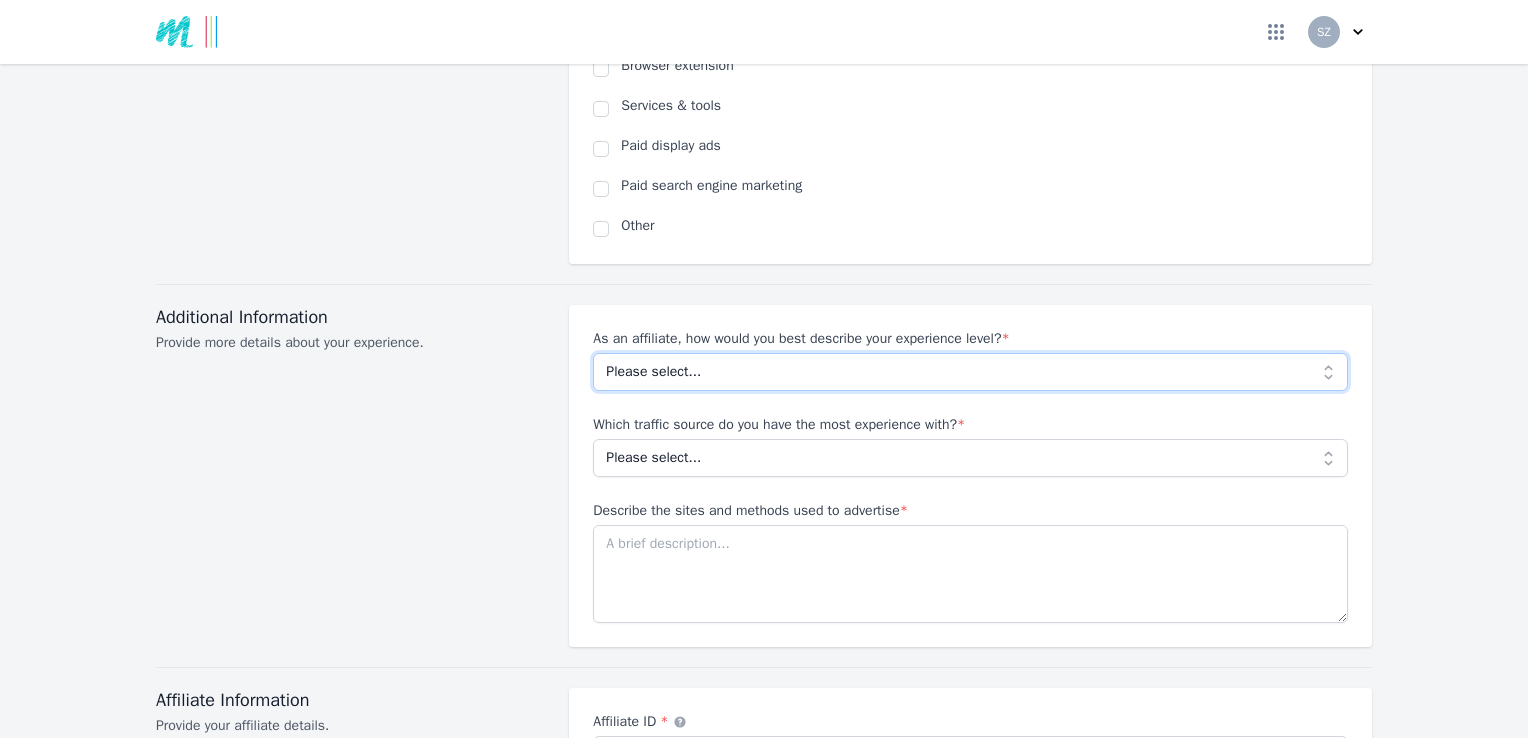 click on "Please select...   Beginner   Intermediate   Expert" at bounding box center (970, 372) 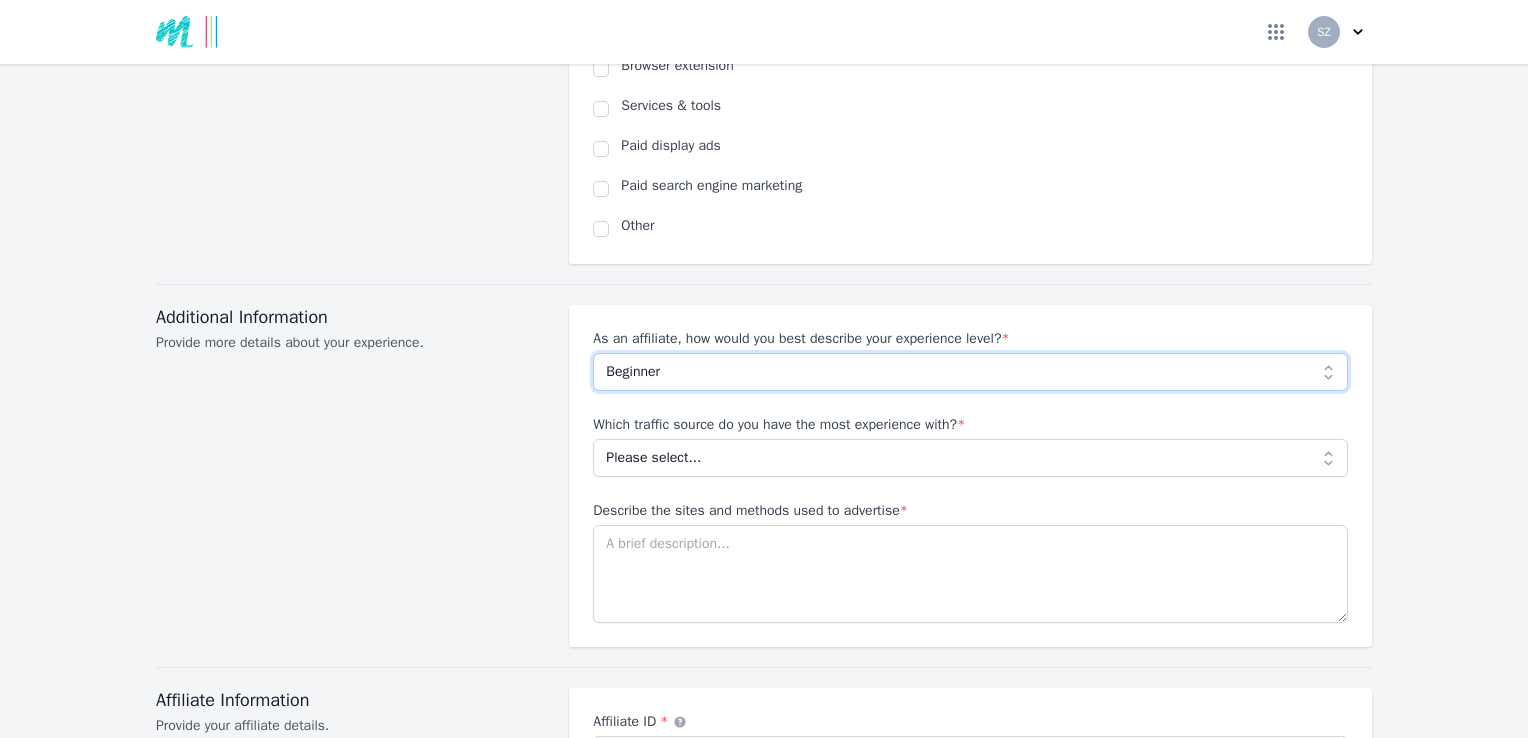 click on "Please select...   Beginner   Intermediate   Expert" at bounding box center (970, 372) 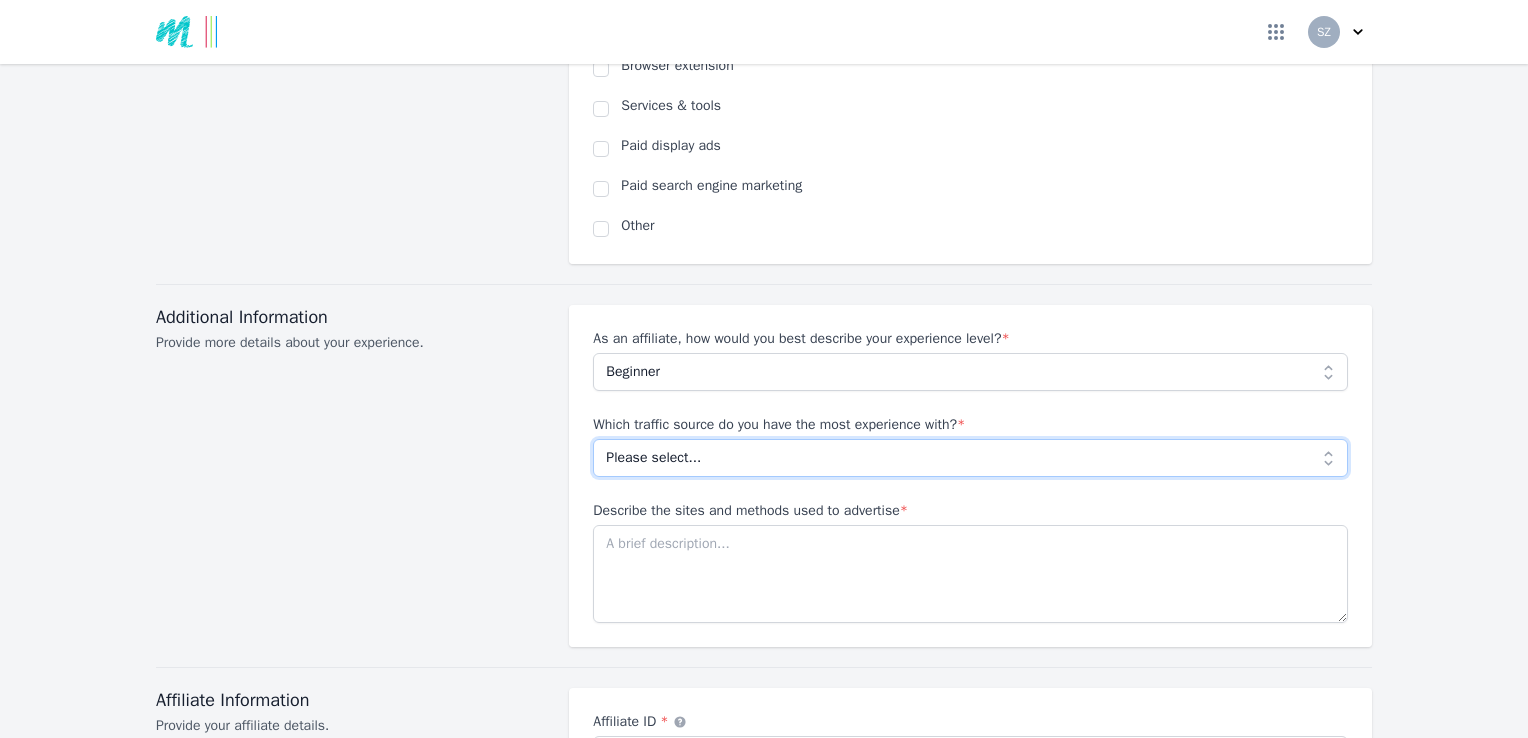 click on "Please select...   No experience   Social media   Pay per click   Media buying   Organic search   Email   Other" at bounding box center [970, 458] 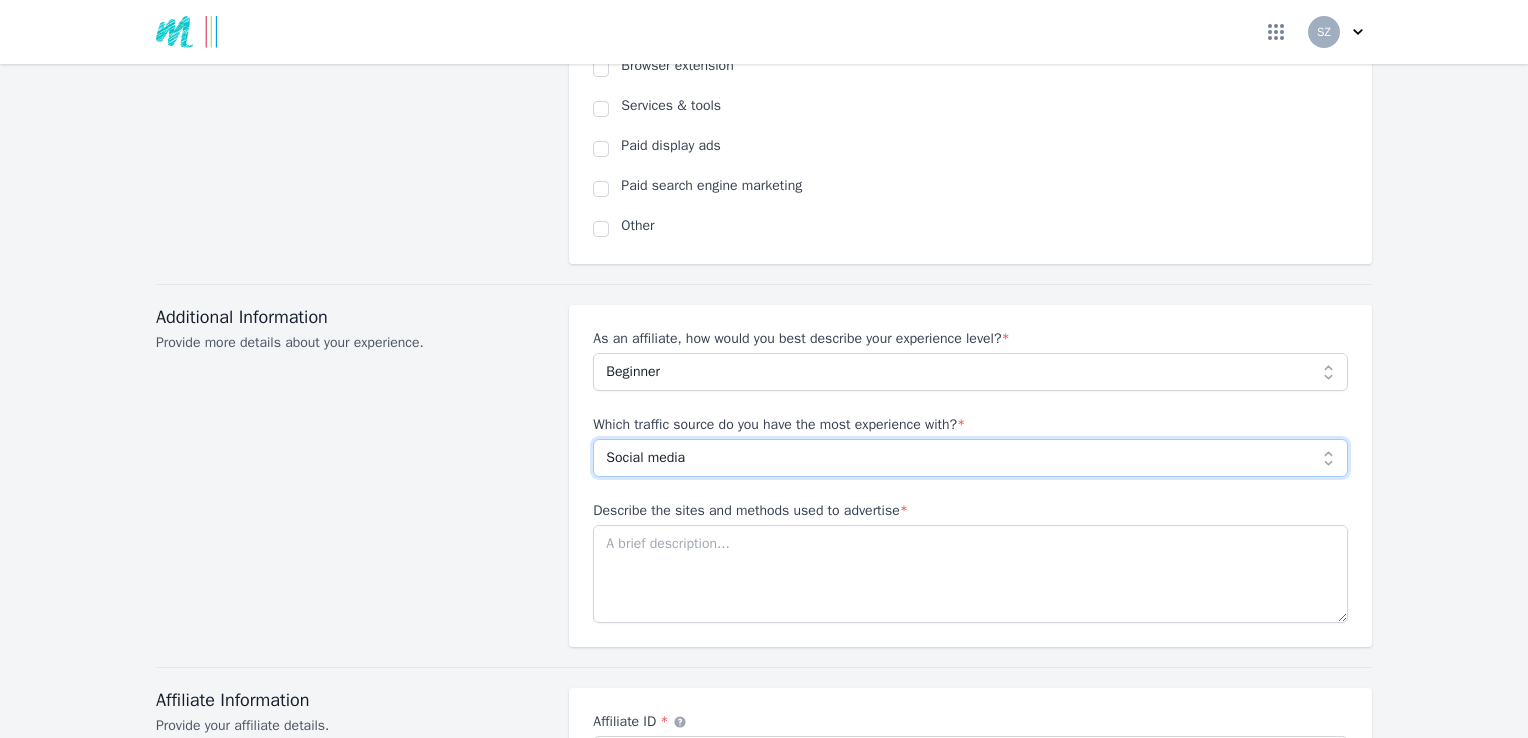 click on "Please select...   No experience   Social media   Pay per click   Media buying   Organic search   Email   Other" at bounding box center (970, 458) 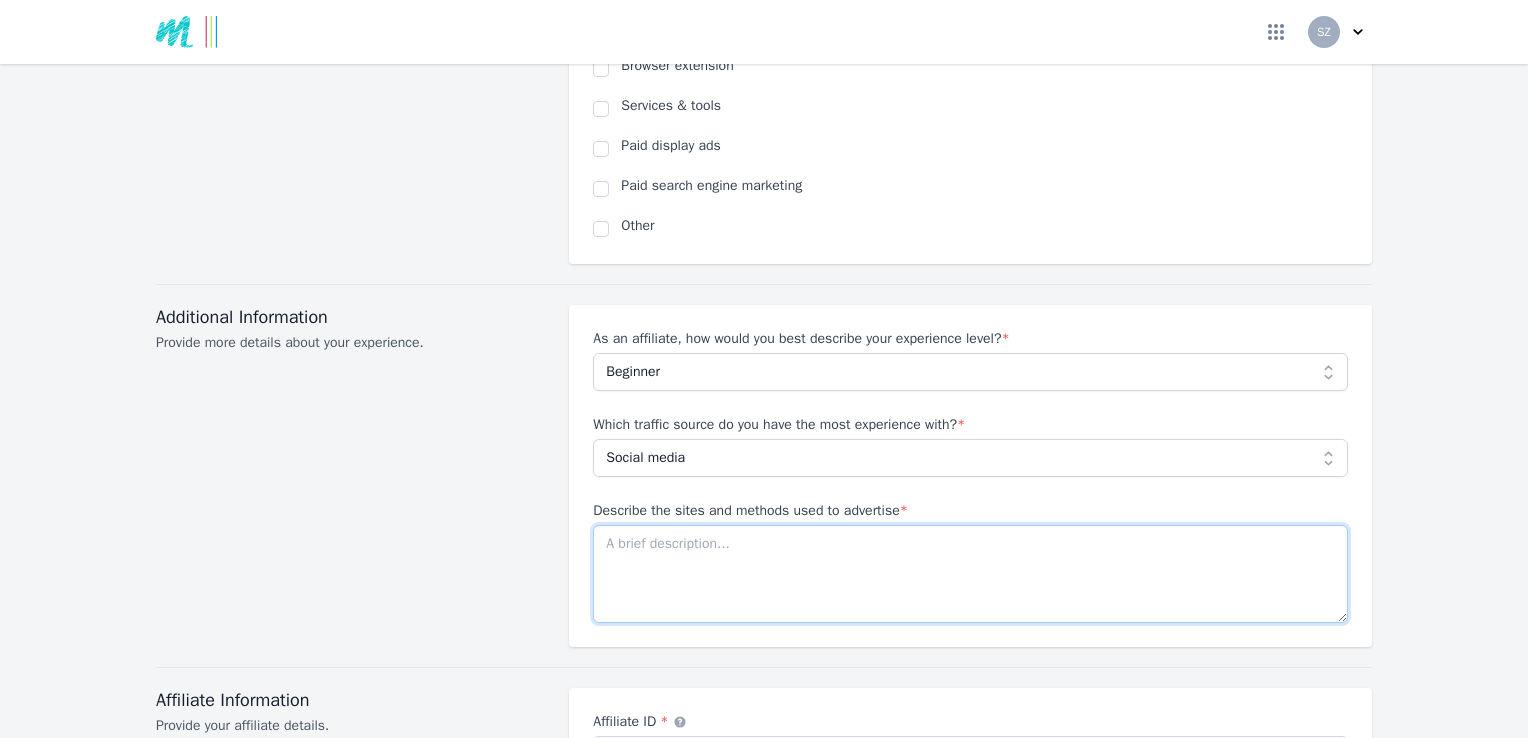 click on "Describe the sites and methods used to advertise  *" at bounding box center [970, 574] 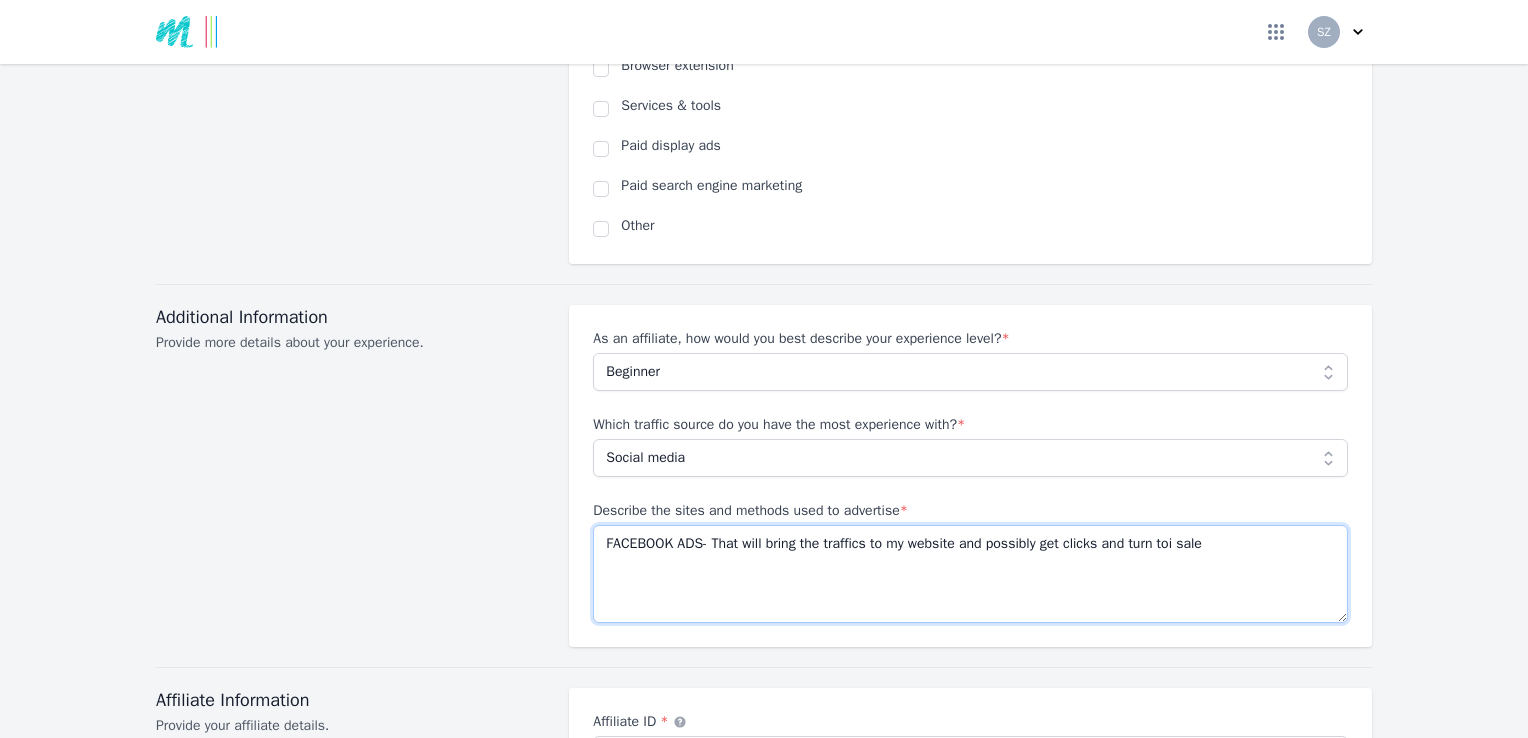 click on "FACEBOOK ADS- That will bring the traffics to my website and possibly get clicks and turn toi sale" at bounding box center [970, 574] 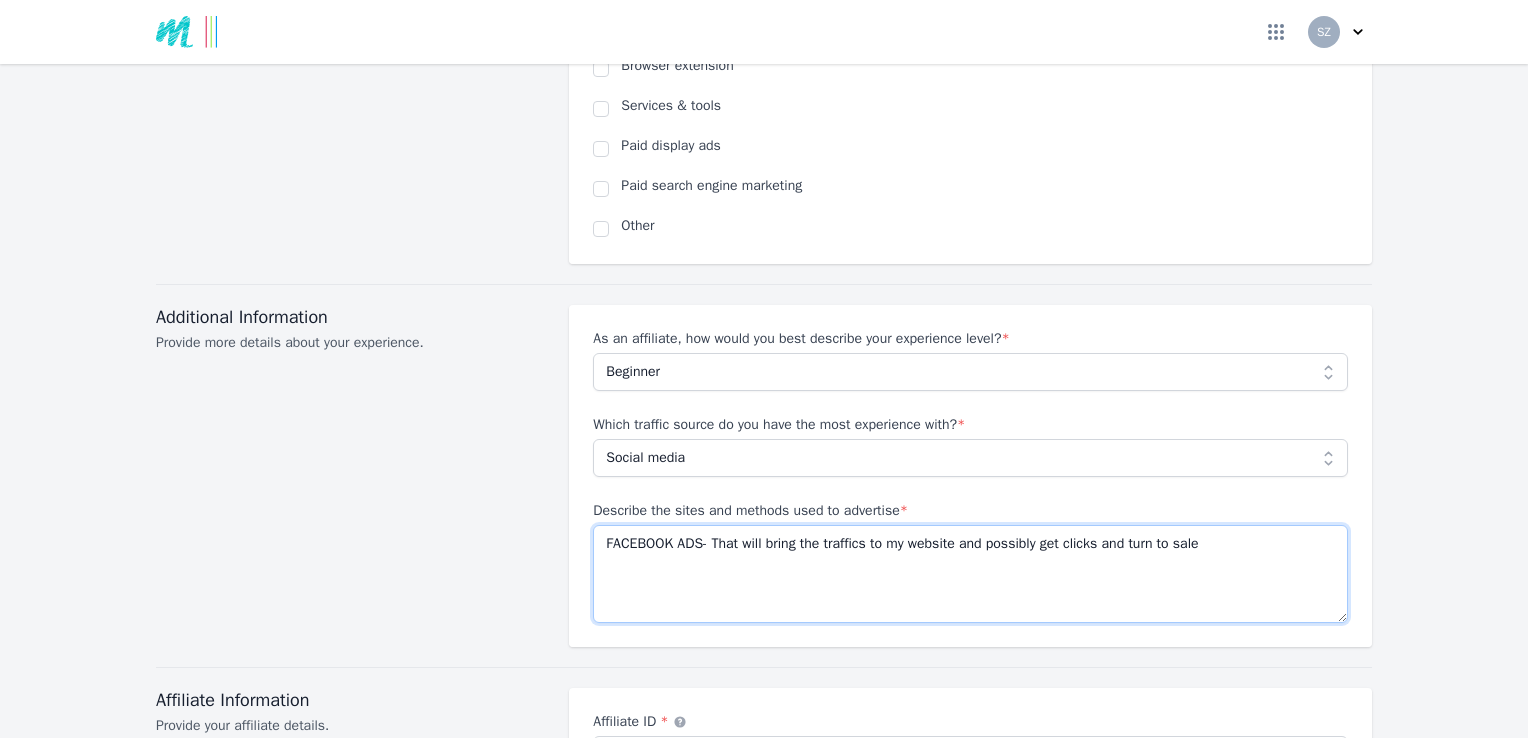 type on "FACEBOOK ADS- That will bring the traffics to my website and possibly get clicks and turn to sale" 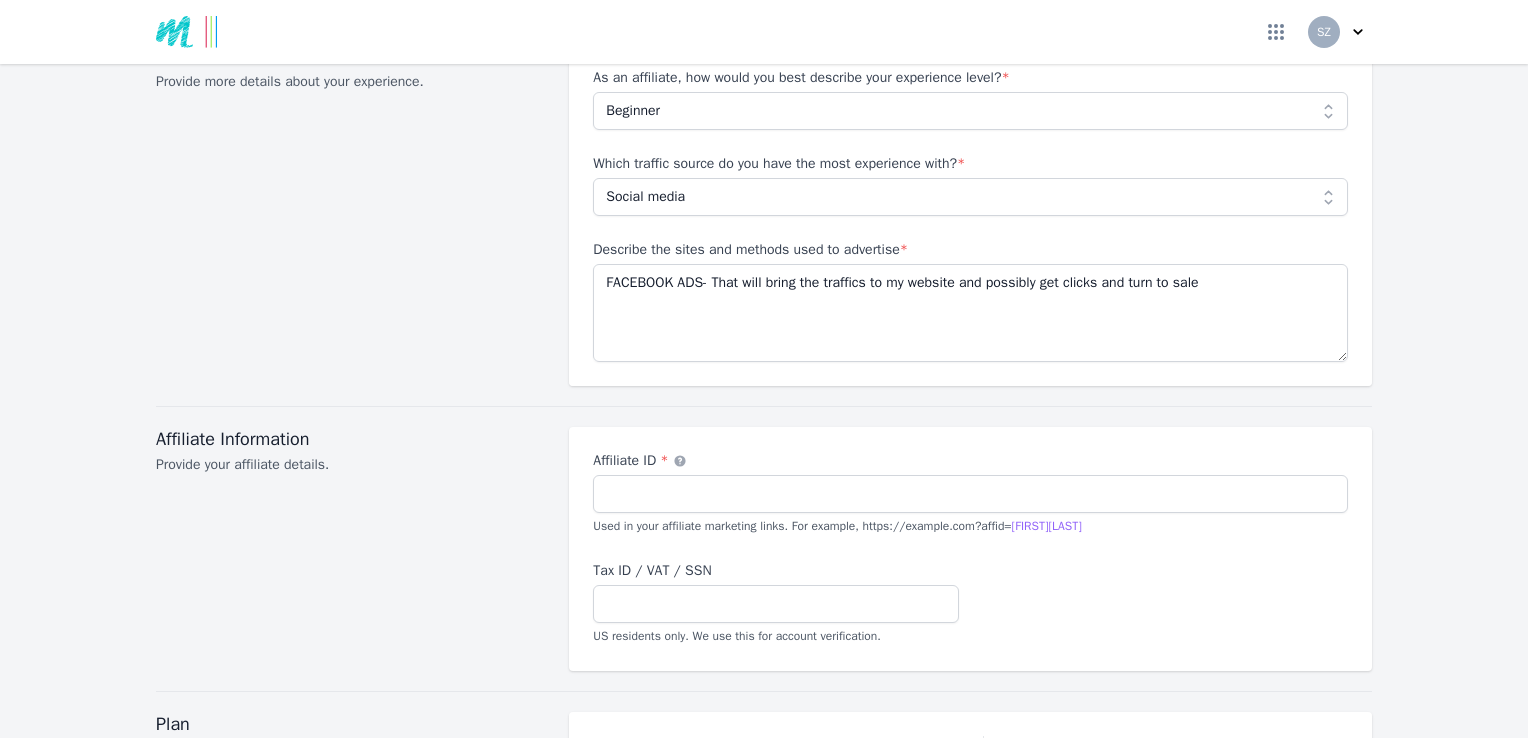 scroll, scrollTop: 1880, scrollLeft: 0, axis: vertical 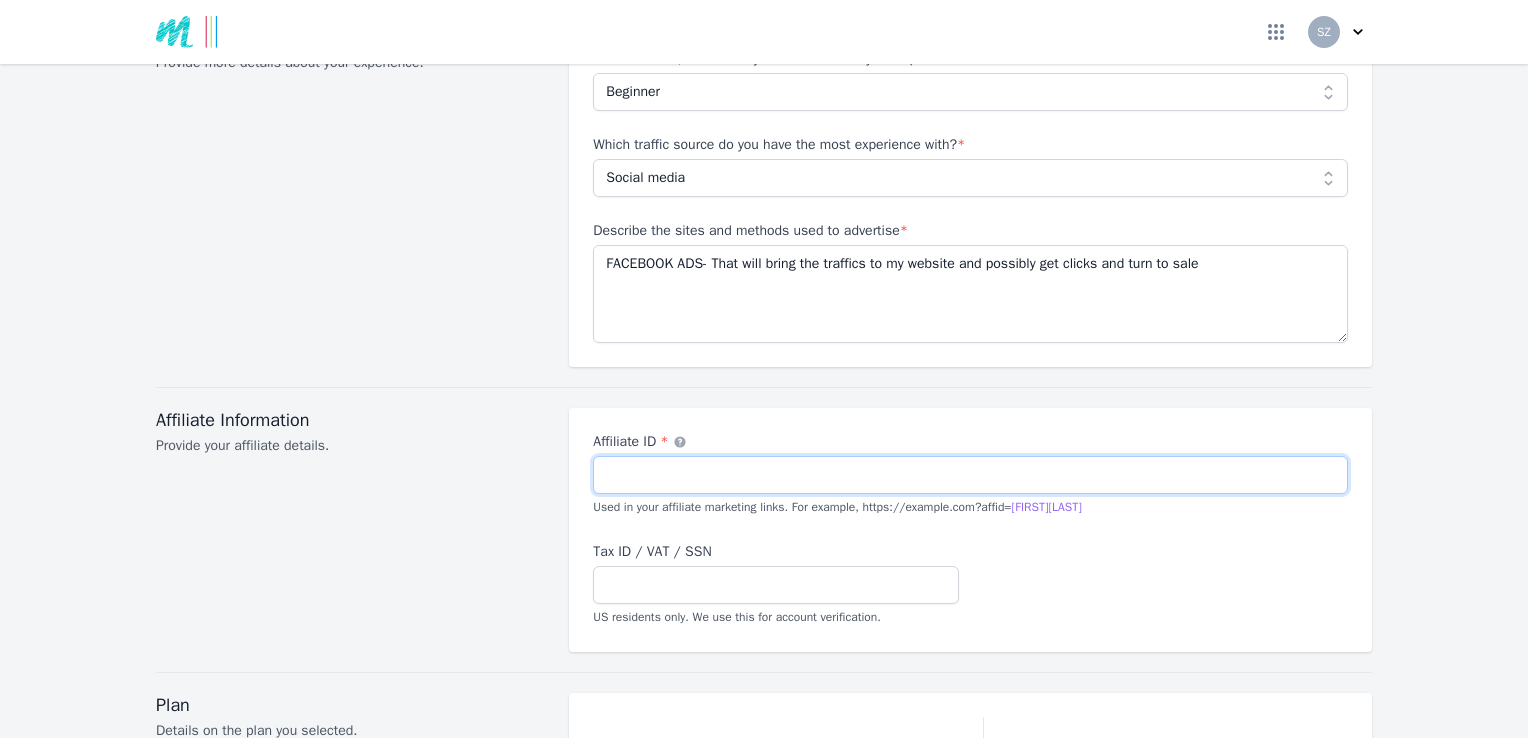 click on "Affiliate ID  *" at bounding box center [970, 475] 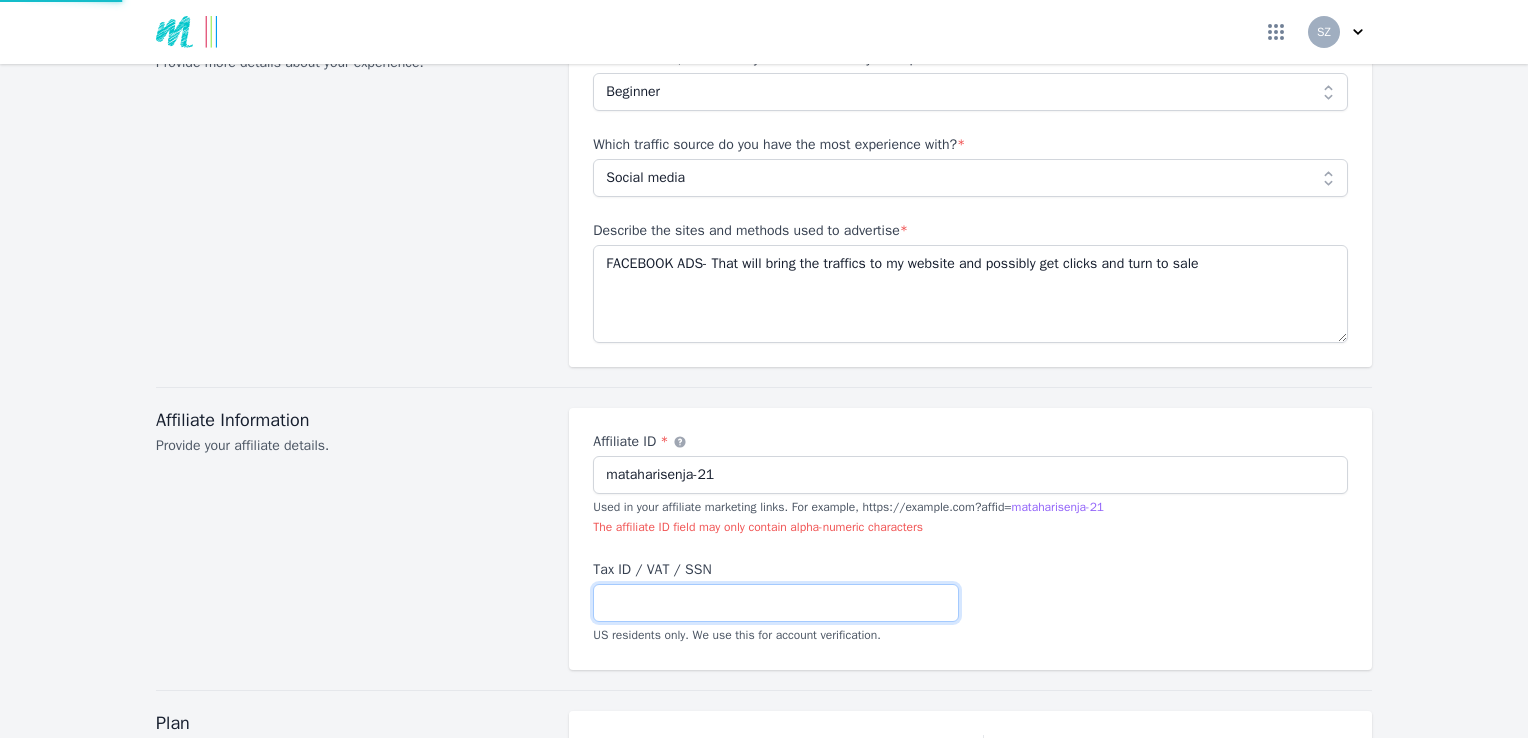 drag, startPoint x: 600, startPoint y: 601, endPoint x: 1301, endPoint y: 622, distance: 701.31445 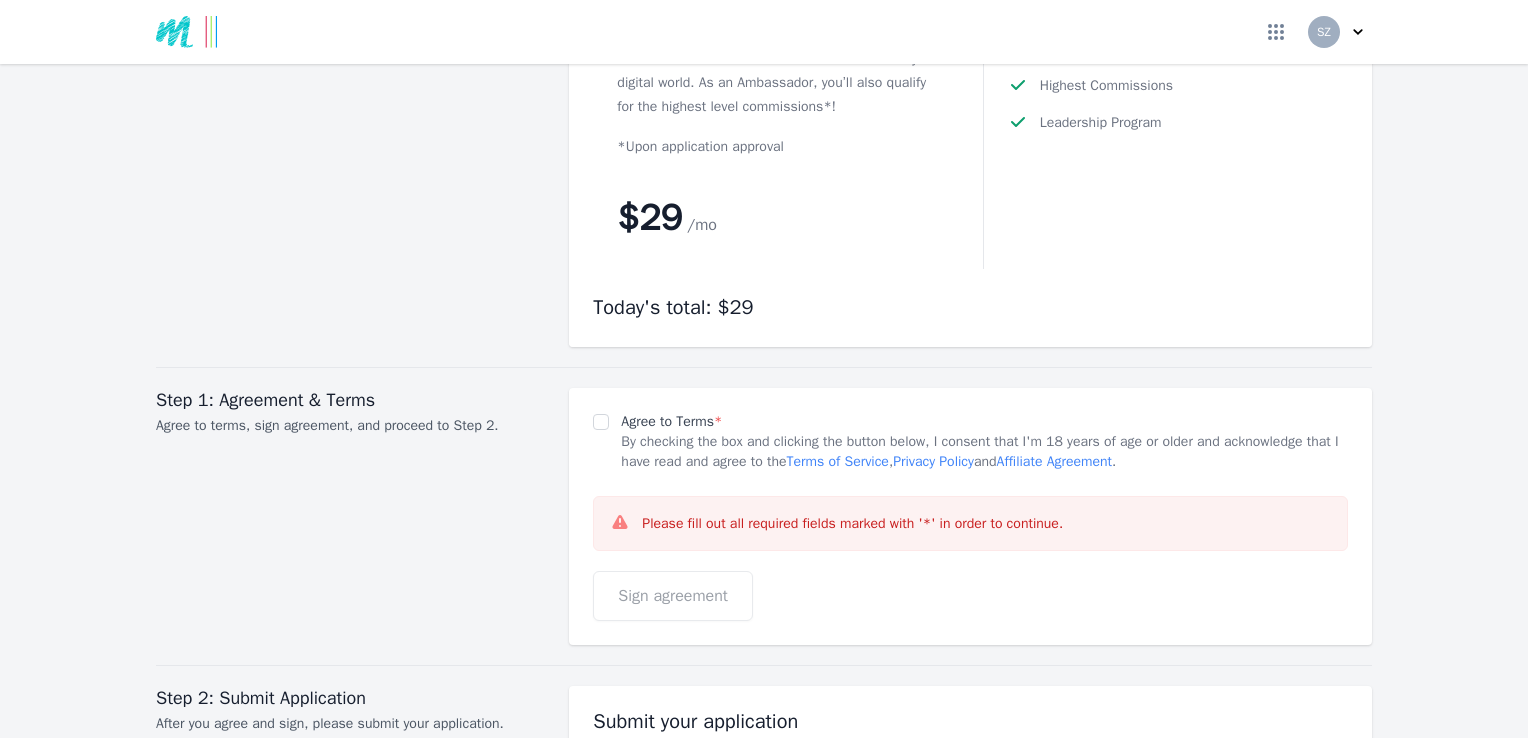 scroll, scrollTop: 2090, scrollLeft: 0, axis: vertical 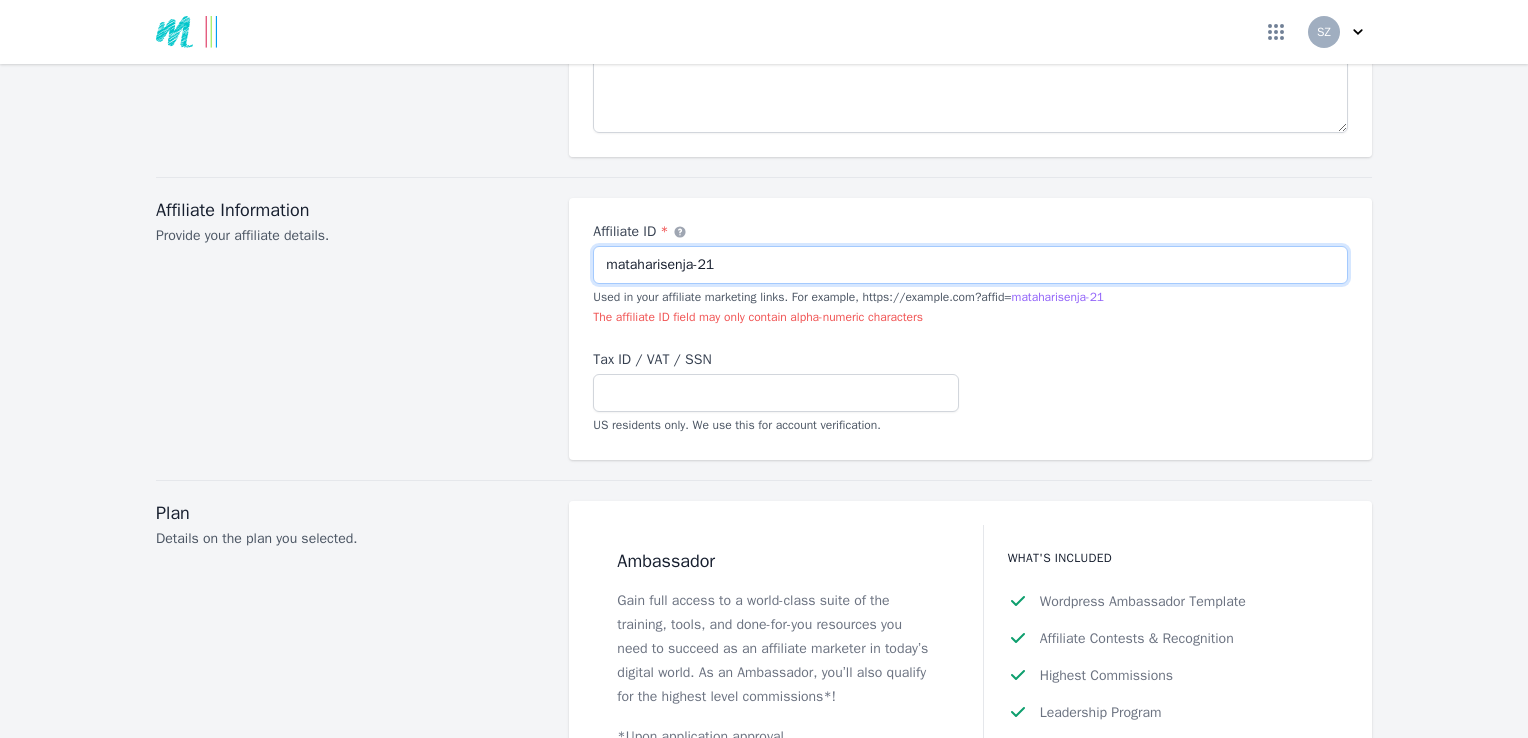 click on "mataharisenja-21" at bounding box center (970, 265) 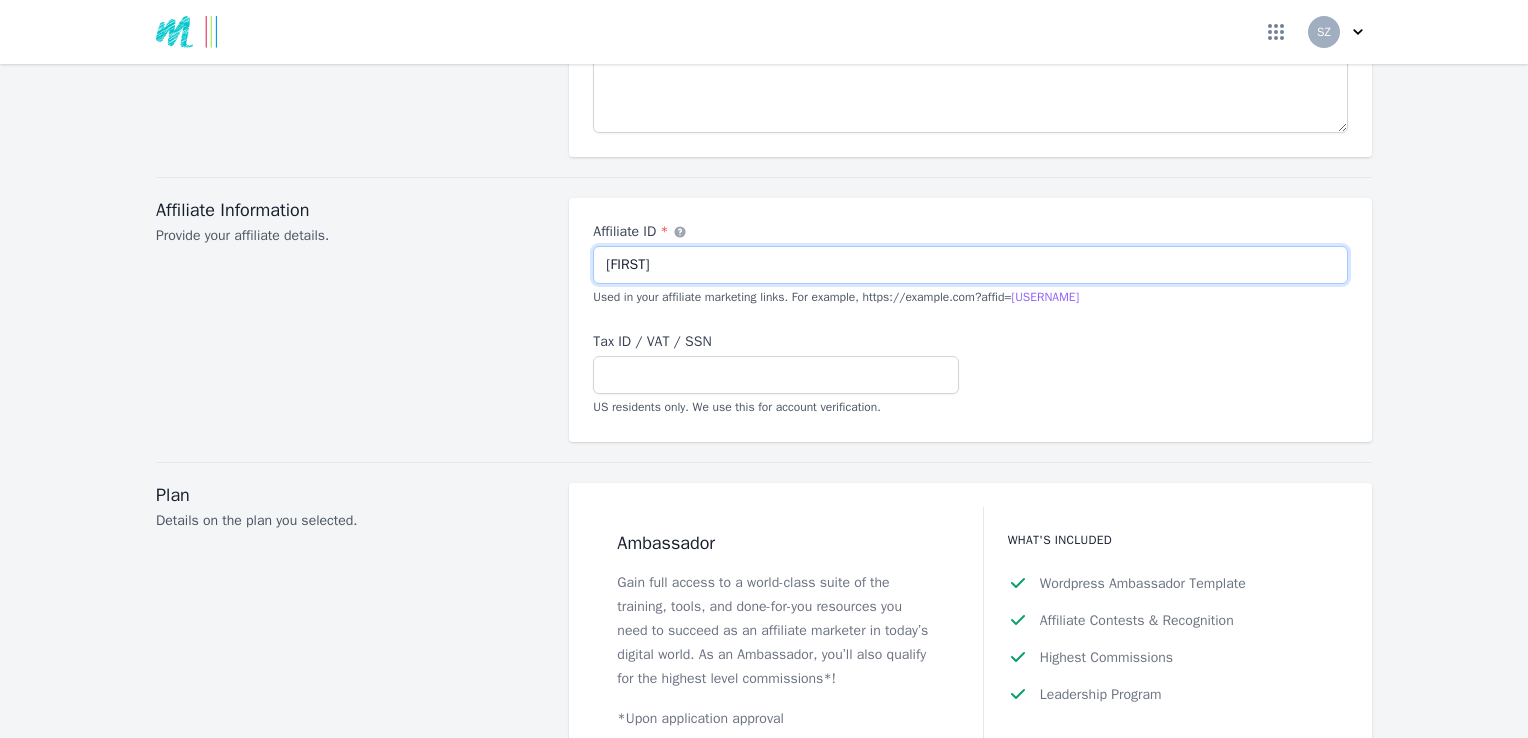 type on "[FIRST]" 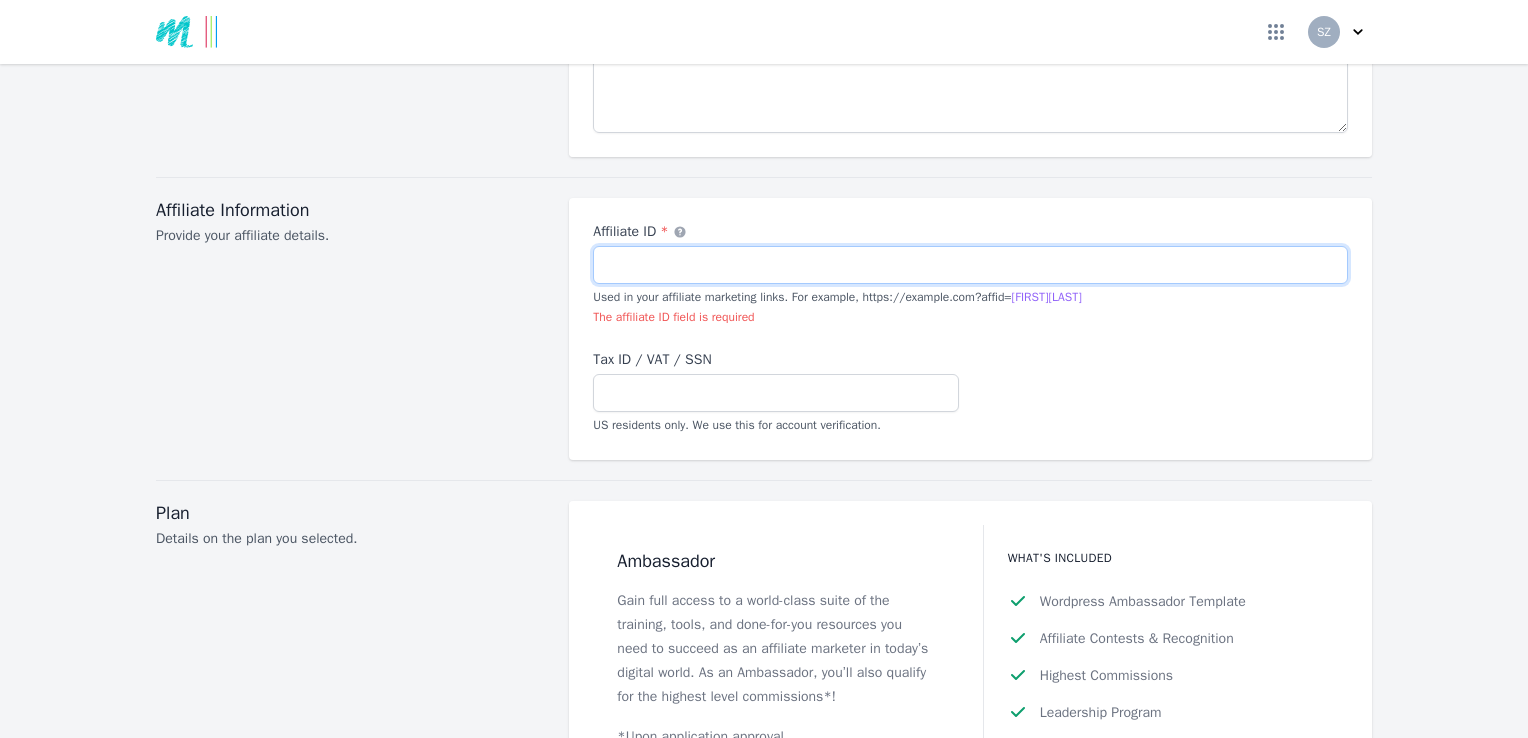 type on "W" 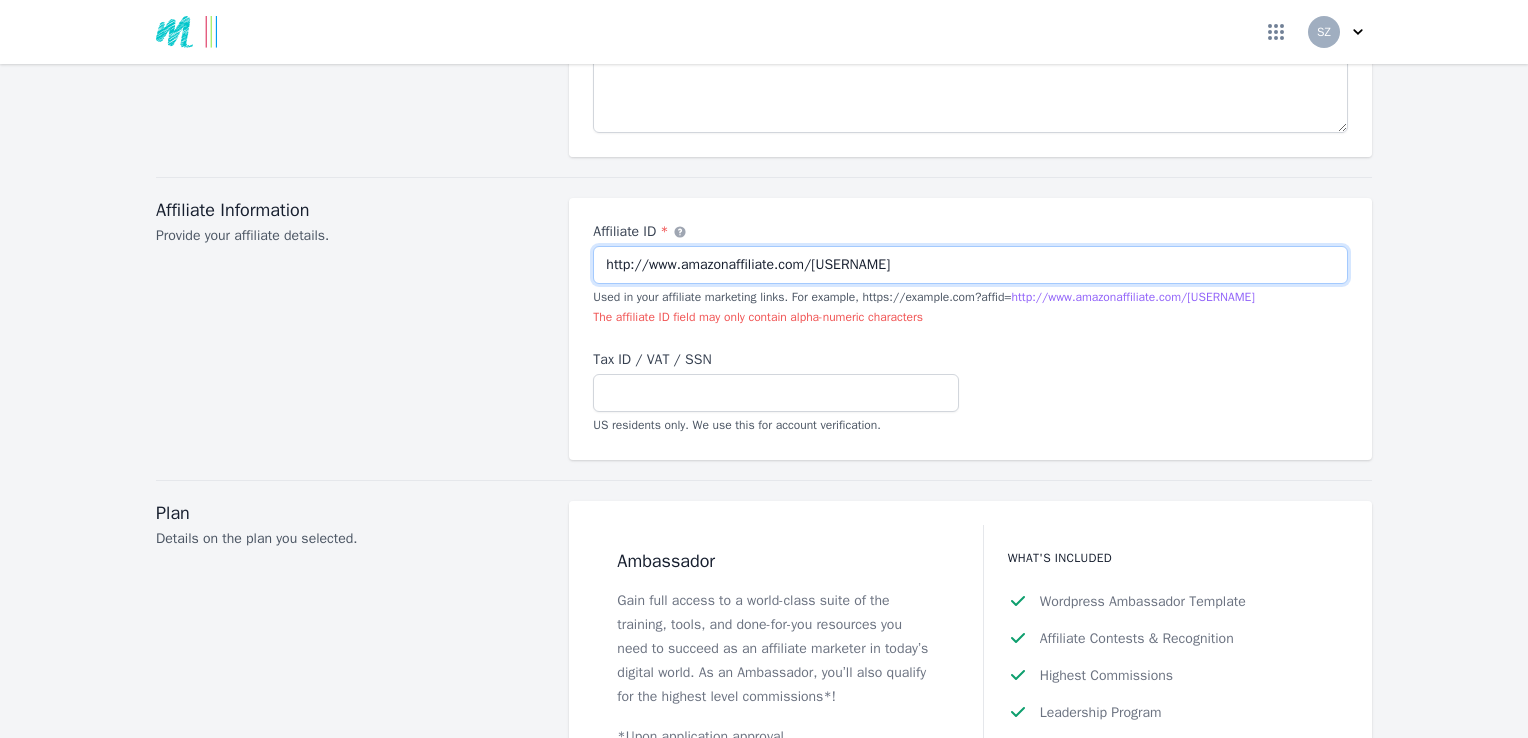 type on "http://www.amazonaffiliate.com/[USERNAME]" 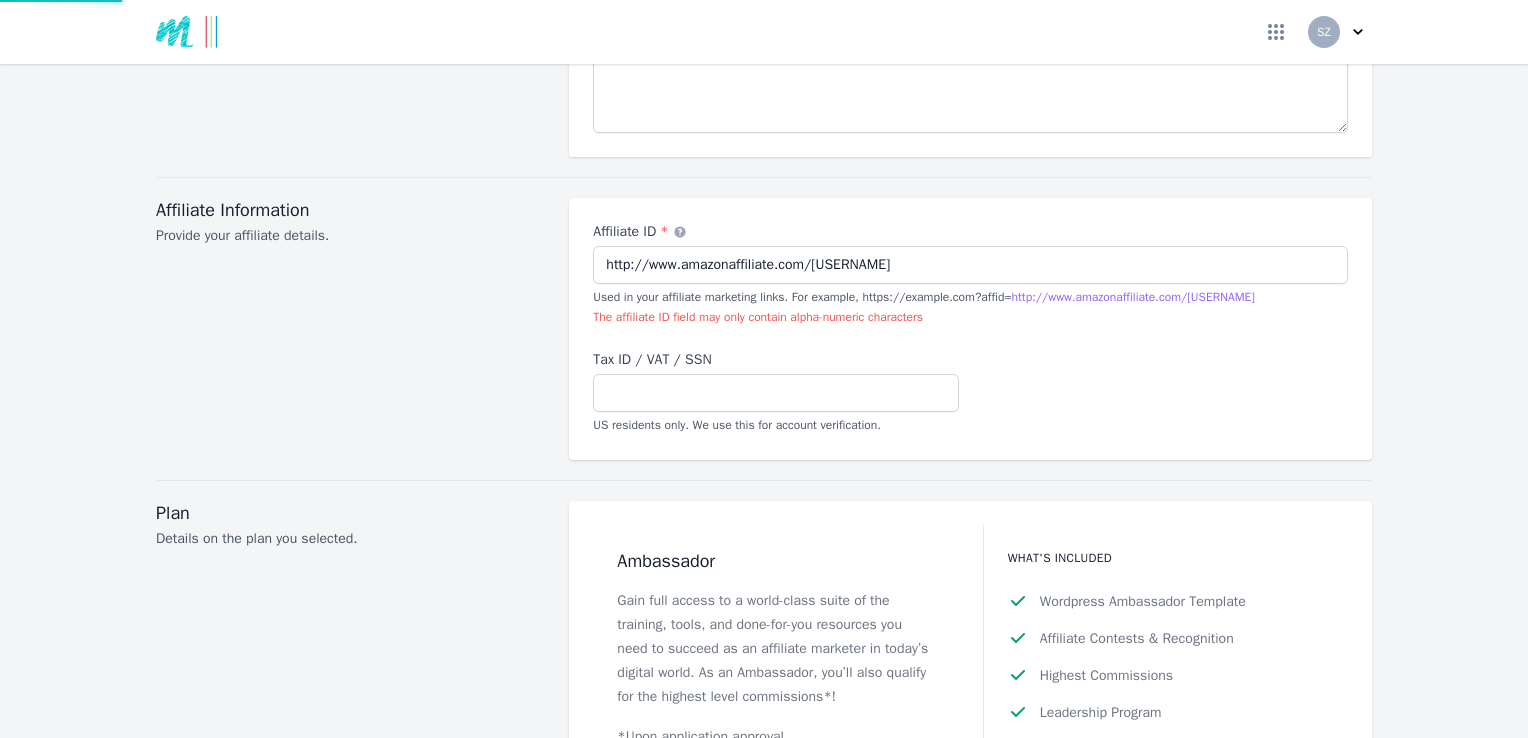 click on "Become an Affiliate
Fill out the application below and submit your request to be approved for our affiliate program
General Information   Provide a little more information about yourself.   First name  *   [FIRST]     Last name  *   [LAST]     Birthday  *   [DATE]   Desired format: mm/dd/yyyy.     Legal Entity  *     Please select...   Individual   Partnership   Corporation   Sole Proprietorship   Foreign   LLC   LLP   Non profit   Other     Company name   Sunset Sync     Website name   Sunset Sync     Website URL
https://
Primary social media
https://
www.facebook.com/sunsetsync       Mailing Address   Use a permanent address where you can receive mail.   Country / Region  *   Please select...   Afghanistan Albania Algeria American Samoa Andorra Angola Anguilla Antarctica Antigua and Barbuda Argentina Armenia Aruba Australia Austria Azerbaijan Benin" at bounding box center [764, -259] 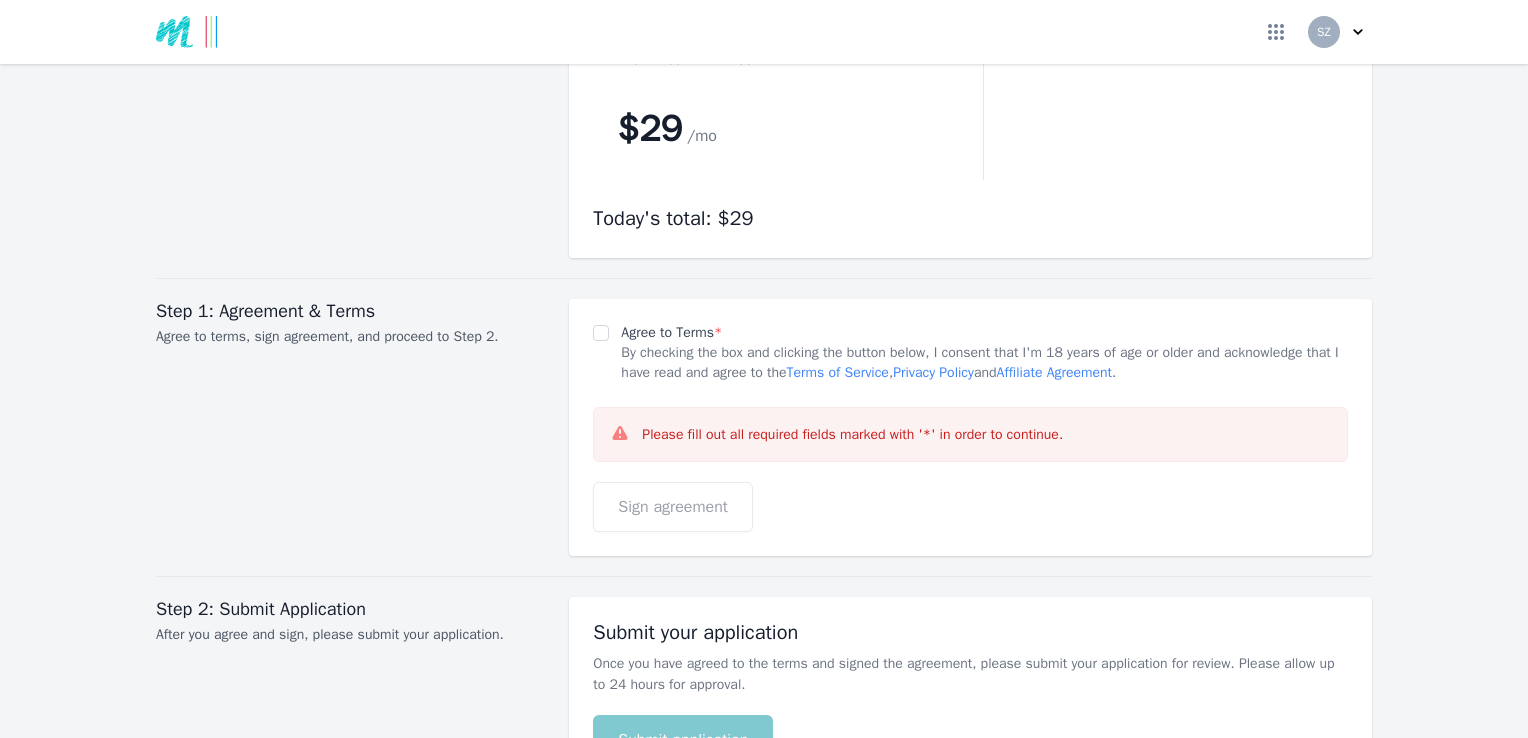 scroll, scrollTop: 2916, scrollLeft: 0, axis: vertical 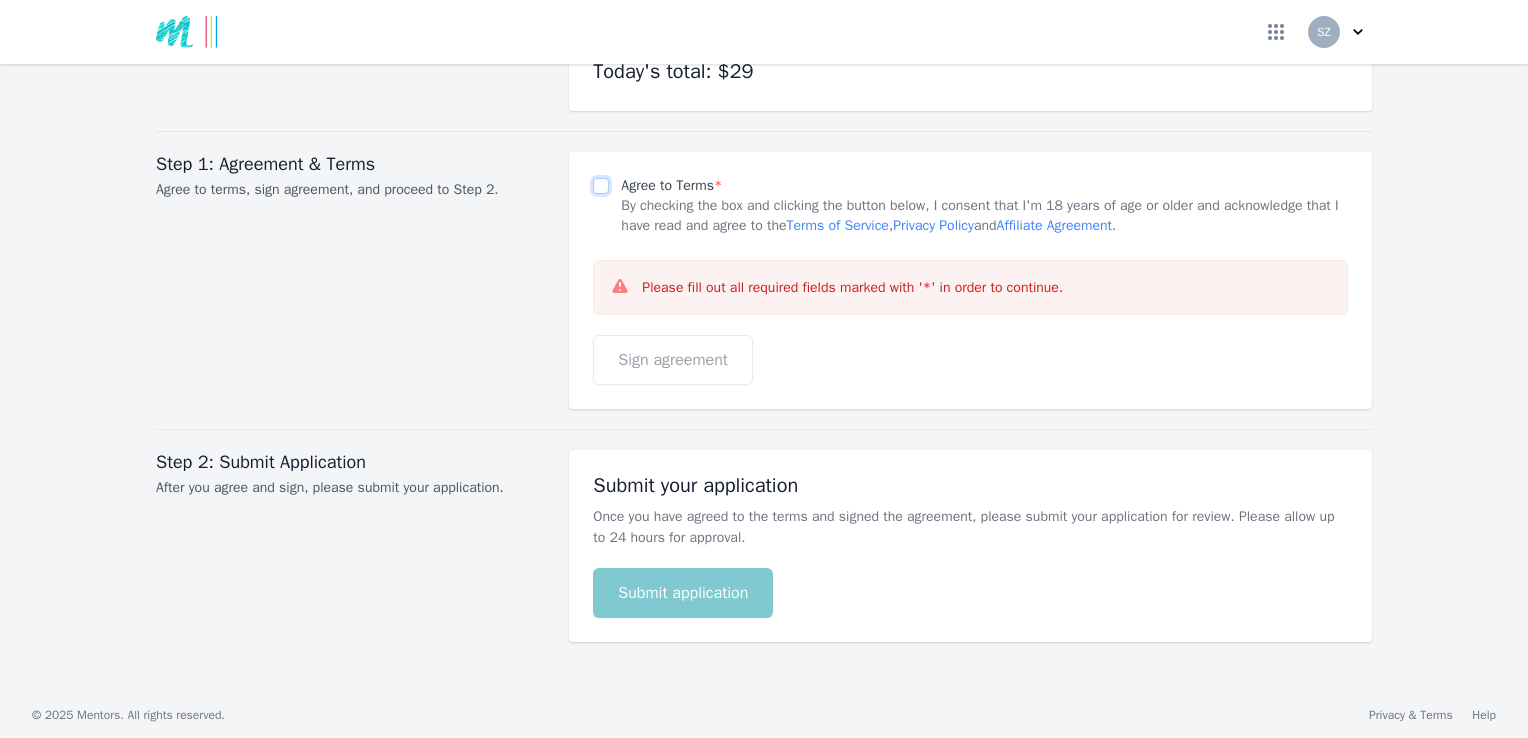 click on "Agree to Terms  *" at bounding box center [601, 186] 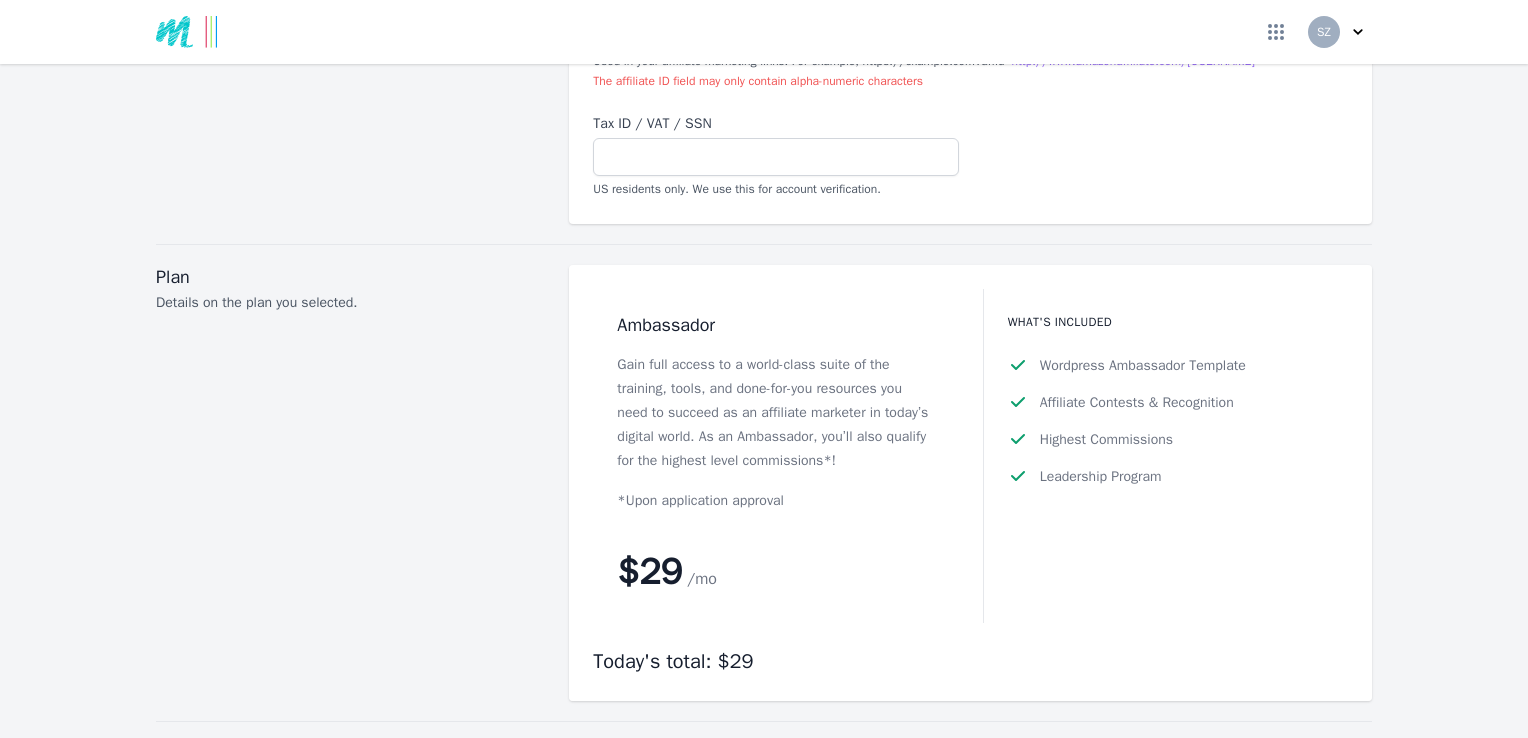 scroll, scrollTop: 1736, scrollLeft: 0, axis: vertical 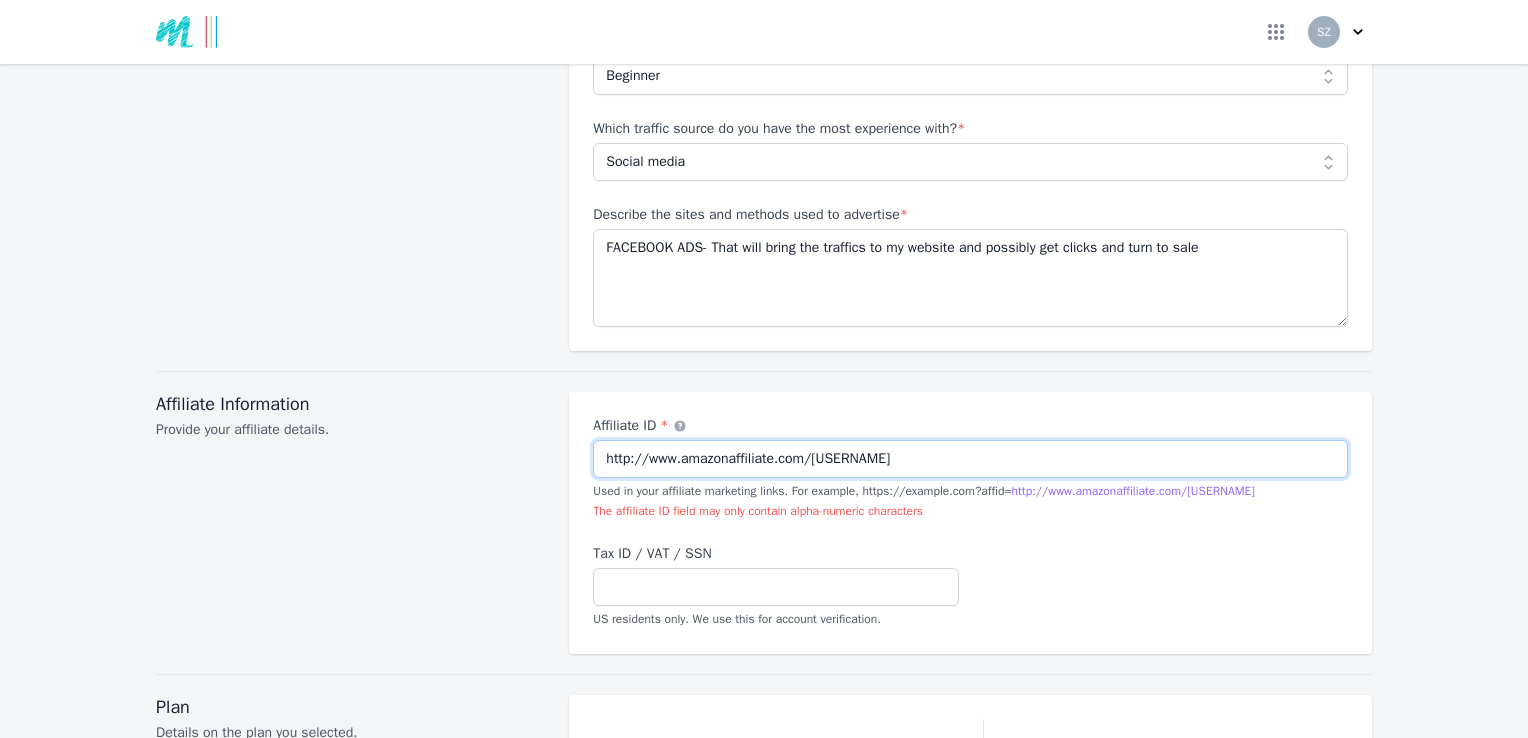 click on "http://www.amazonaffiliate.com/[USERNAME]" at bounding box center (970, 459) 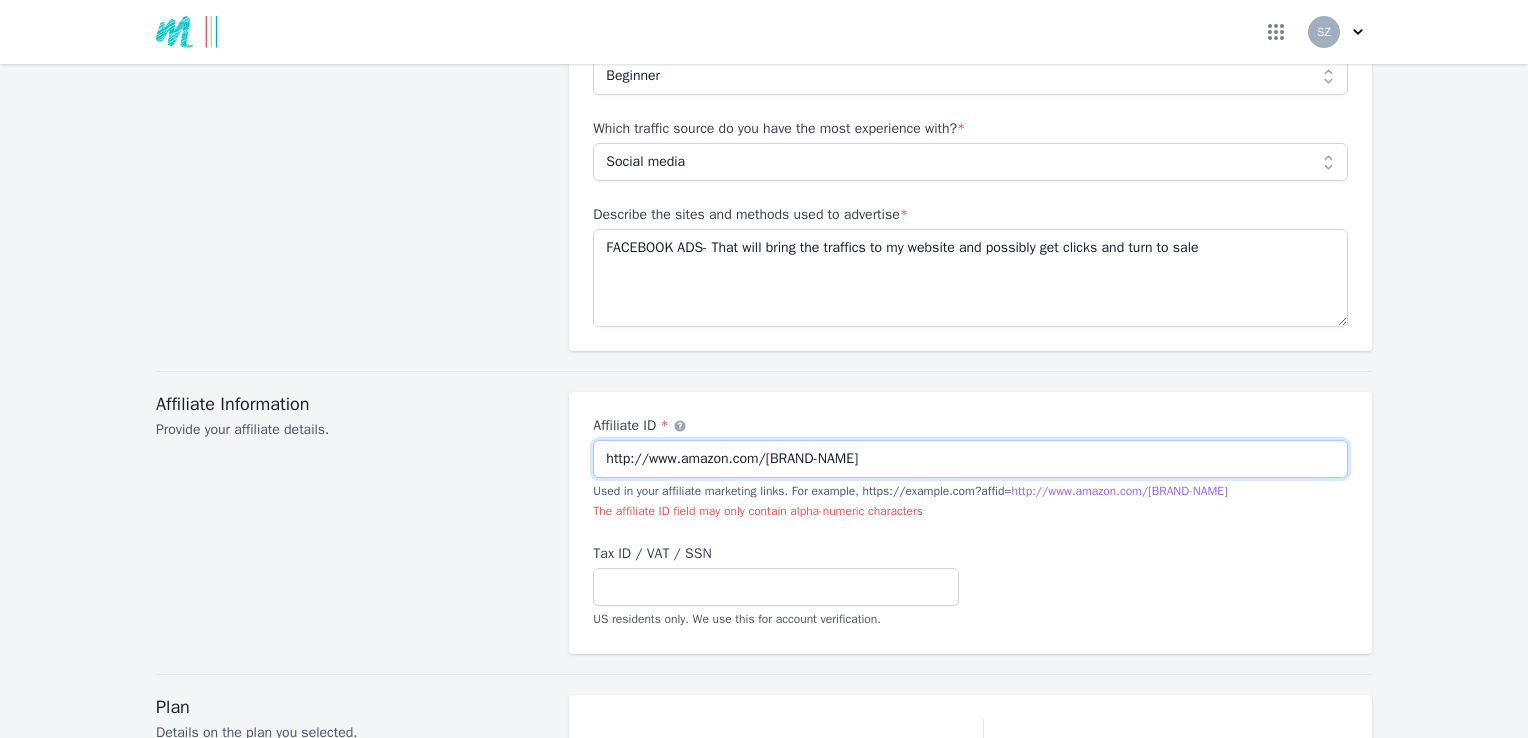 click on "http://www.amazon.com/[BRAND-NAME]" at bounding box center (970, 459) 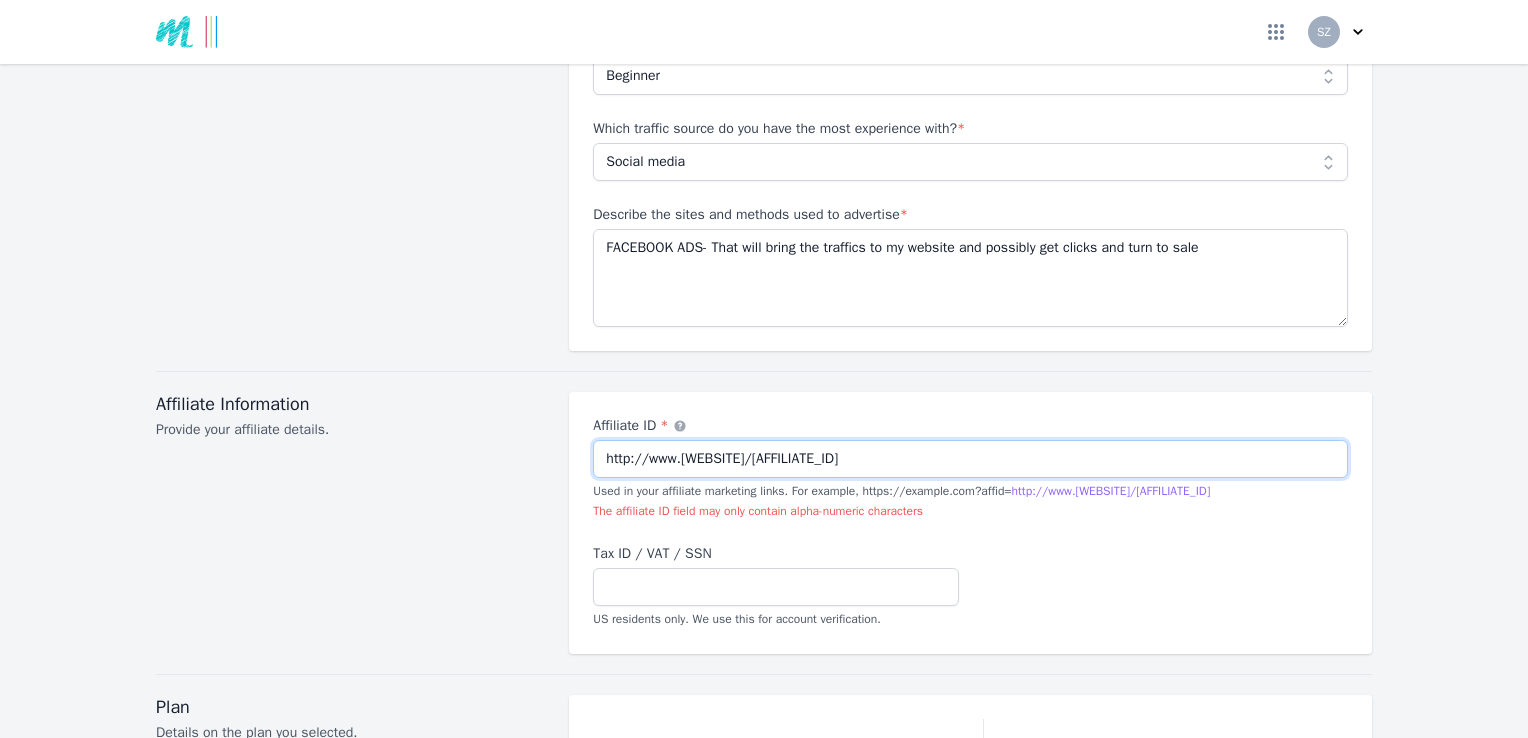 click on "http://www.[WEBSITE]/[AFFILIATE_ID]" at bounding box center (970, 459) 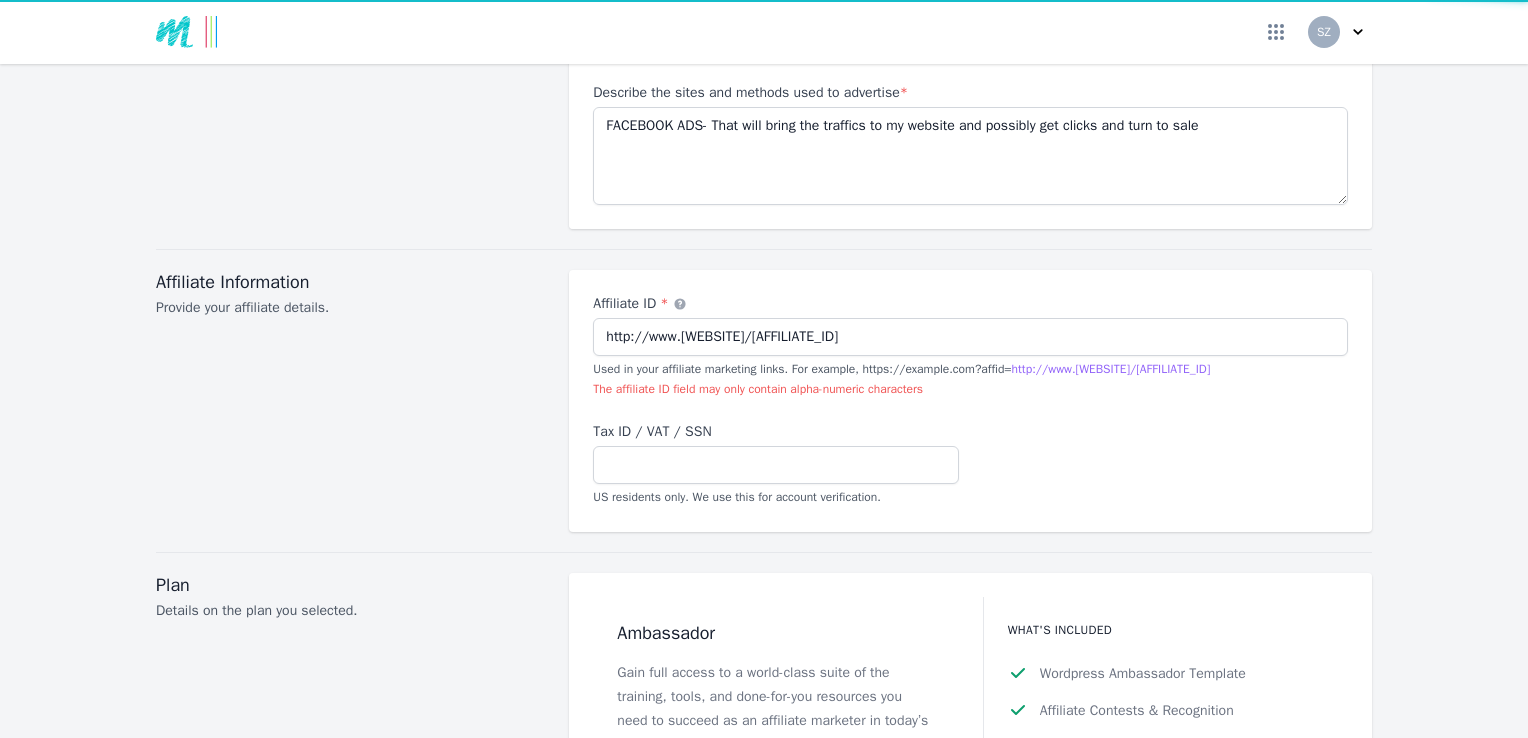 scroll, scrollTop: 2056, scrollLeft: 0, axis: vertical 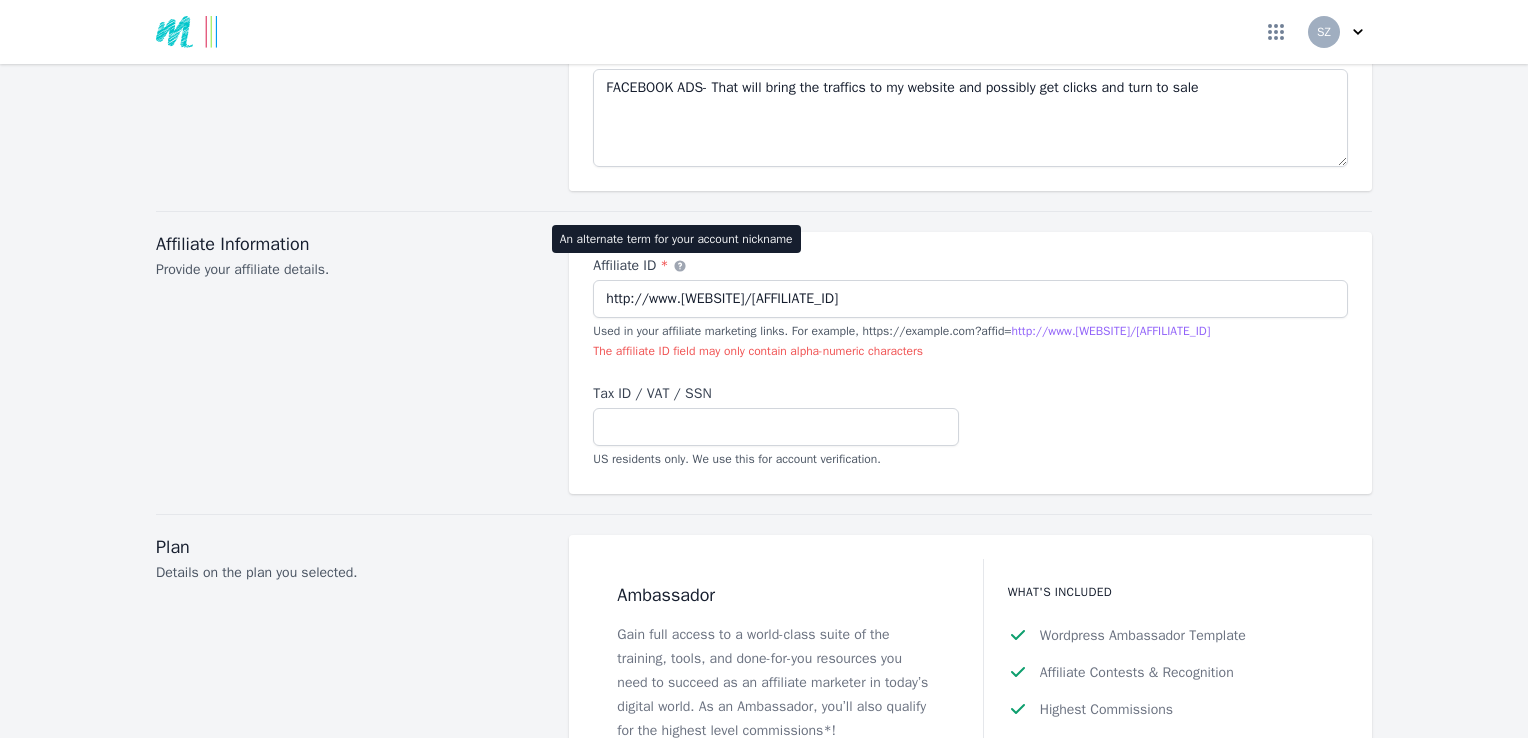 click 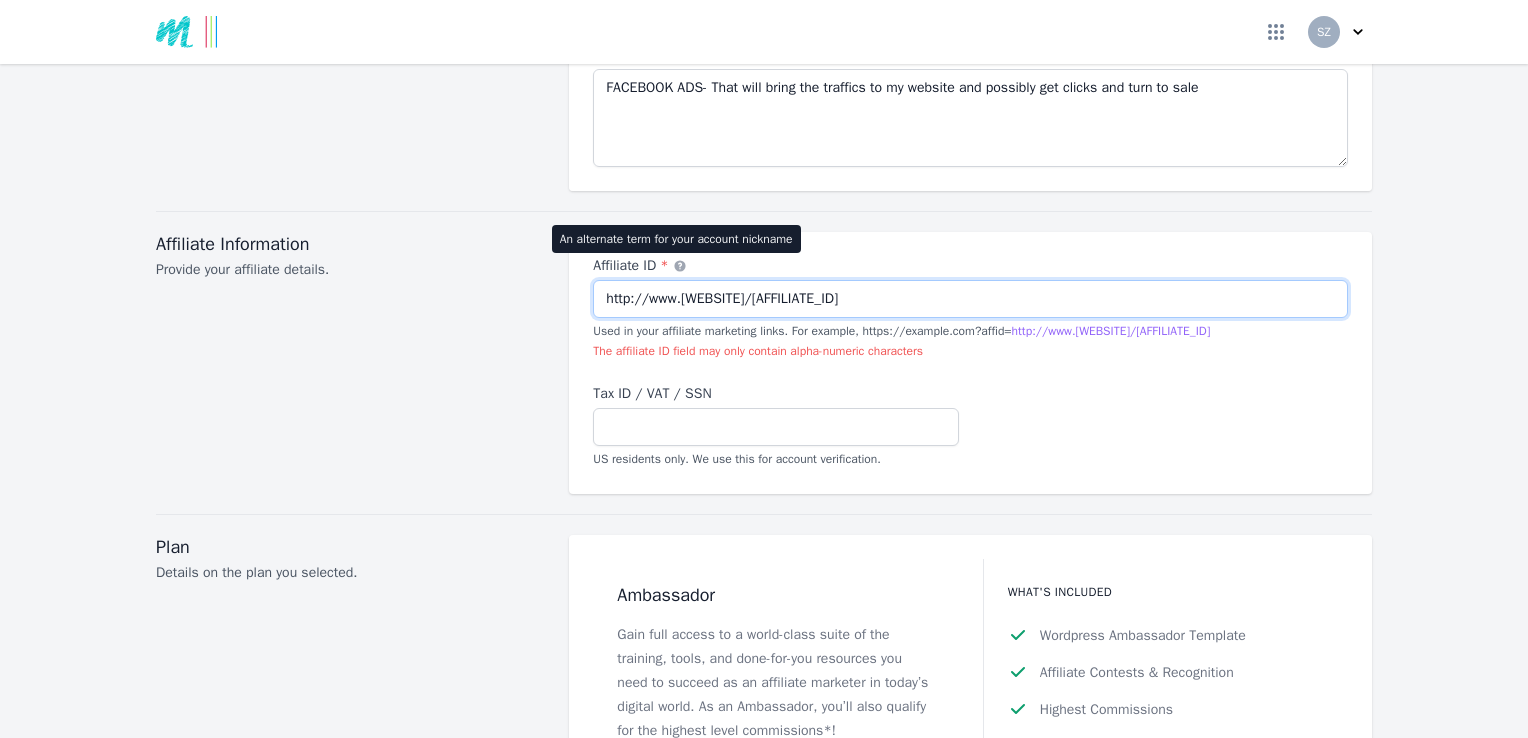click on "http://www.[WEBSITE]/[AFFILIATE_ID]" at bounding box center [970, 299] 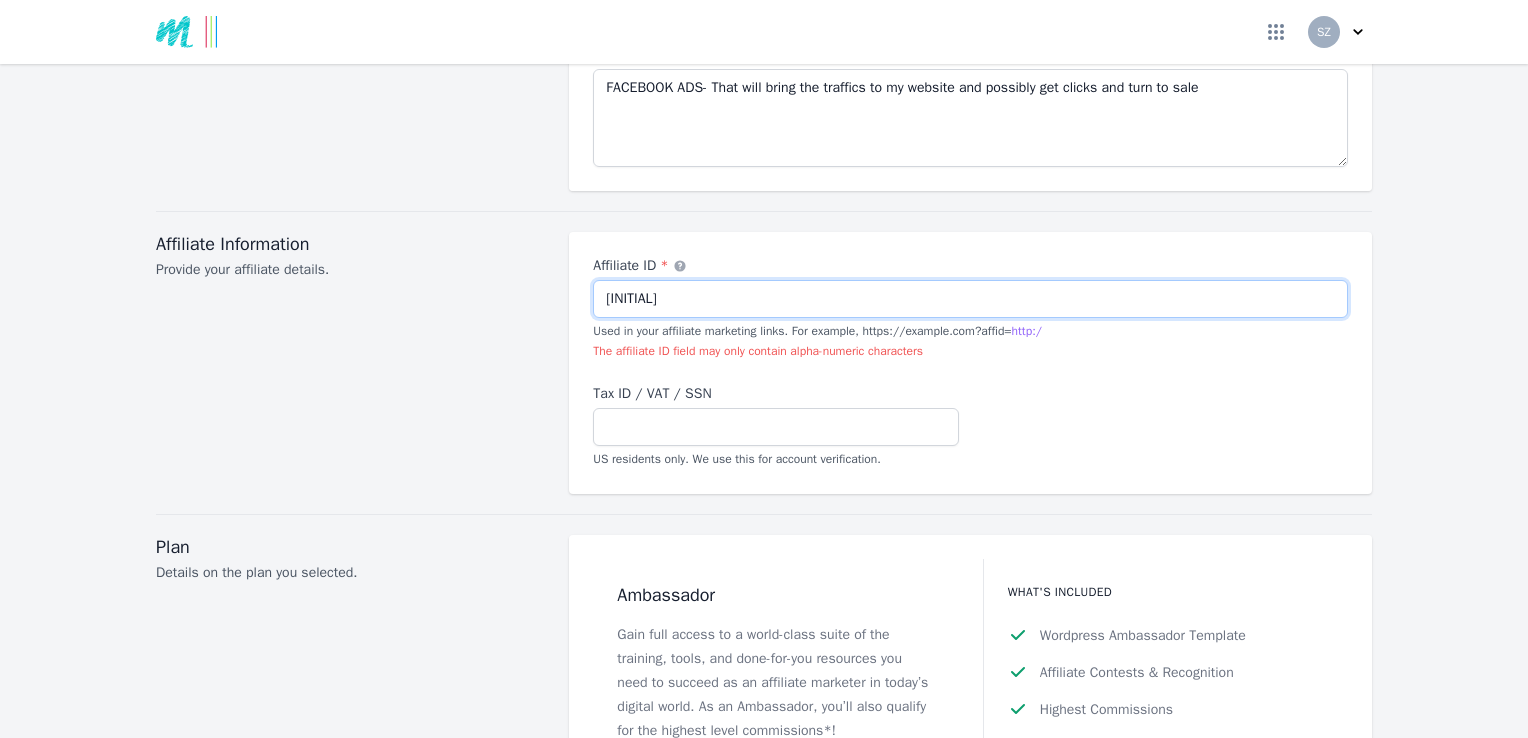 type on "h" 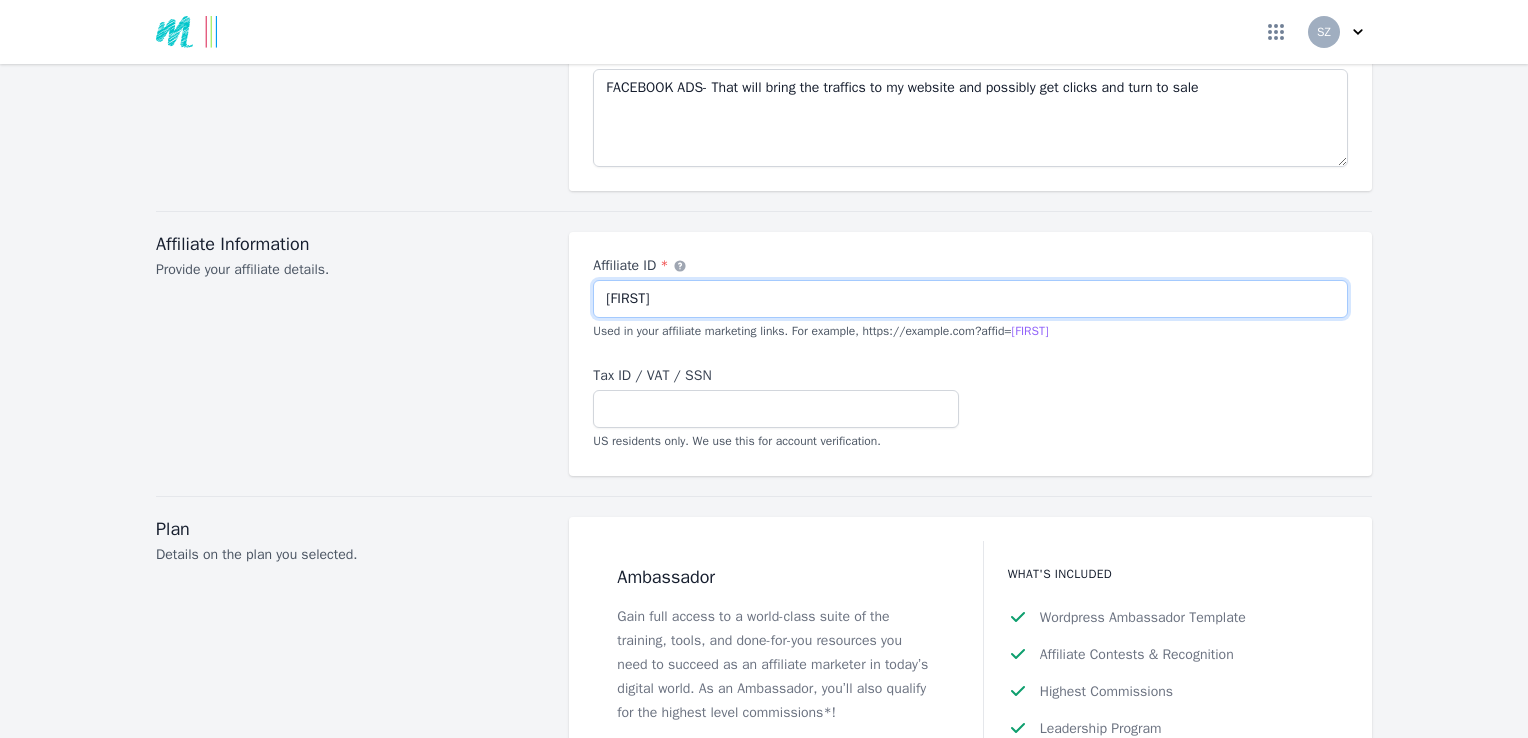 type on "[FIRST]" 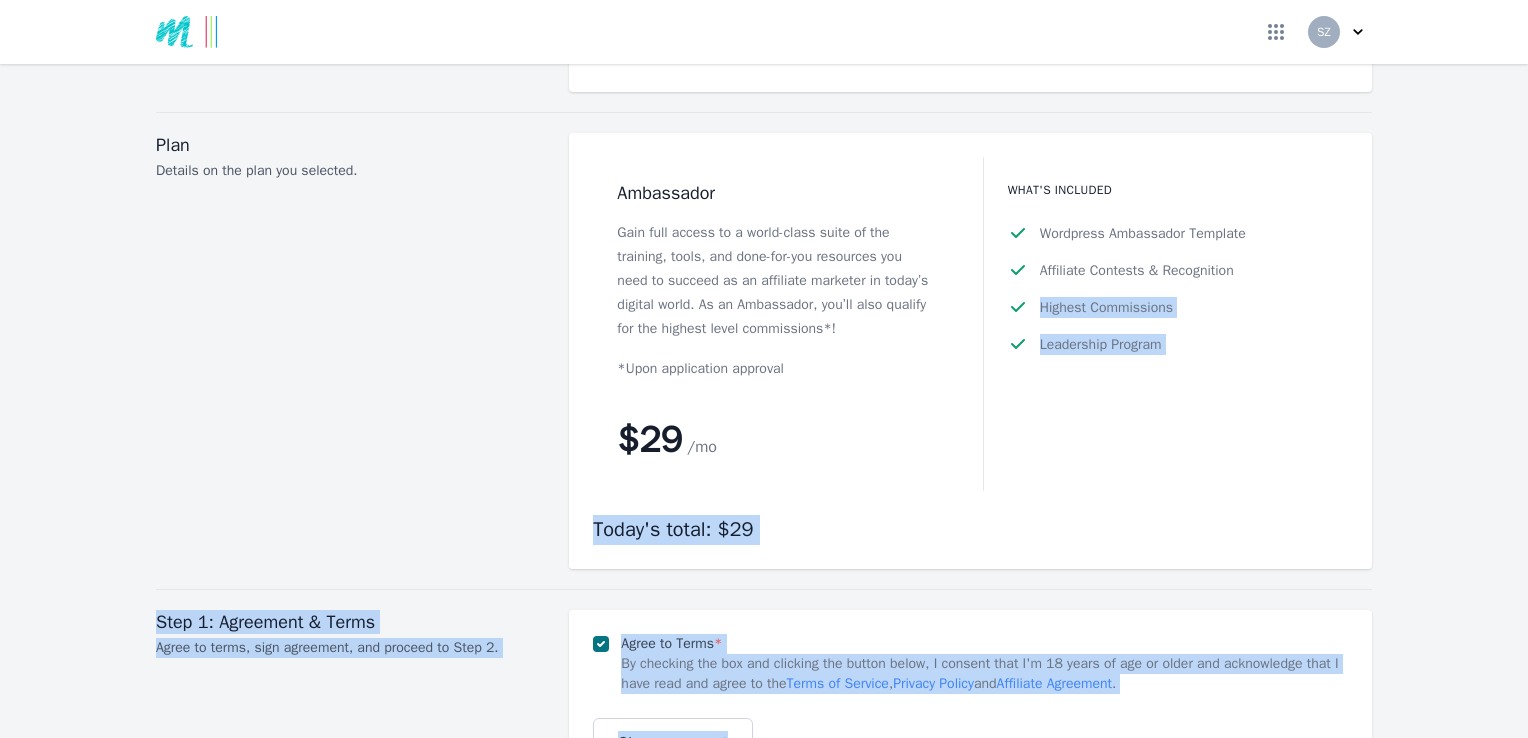drag, startPoint x: 1491, startPoint y: 621, endPoint x: 1516, endPoint y: 722, distance: 104.048065 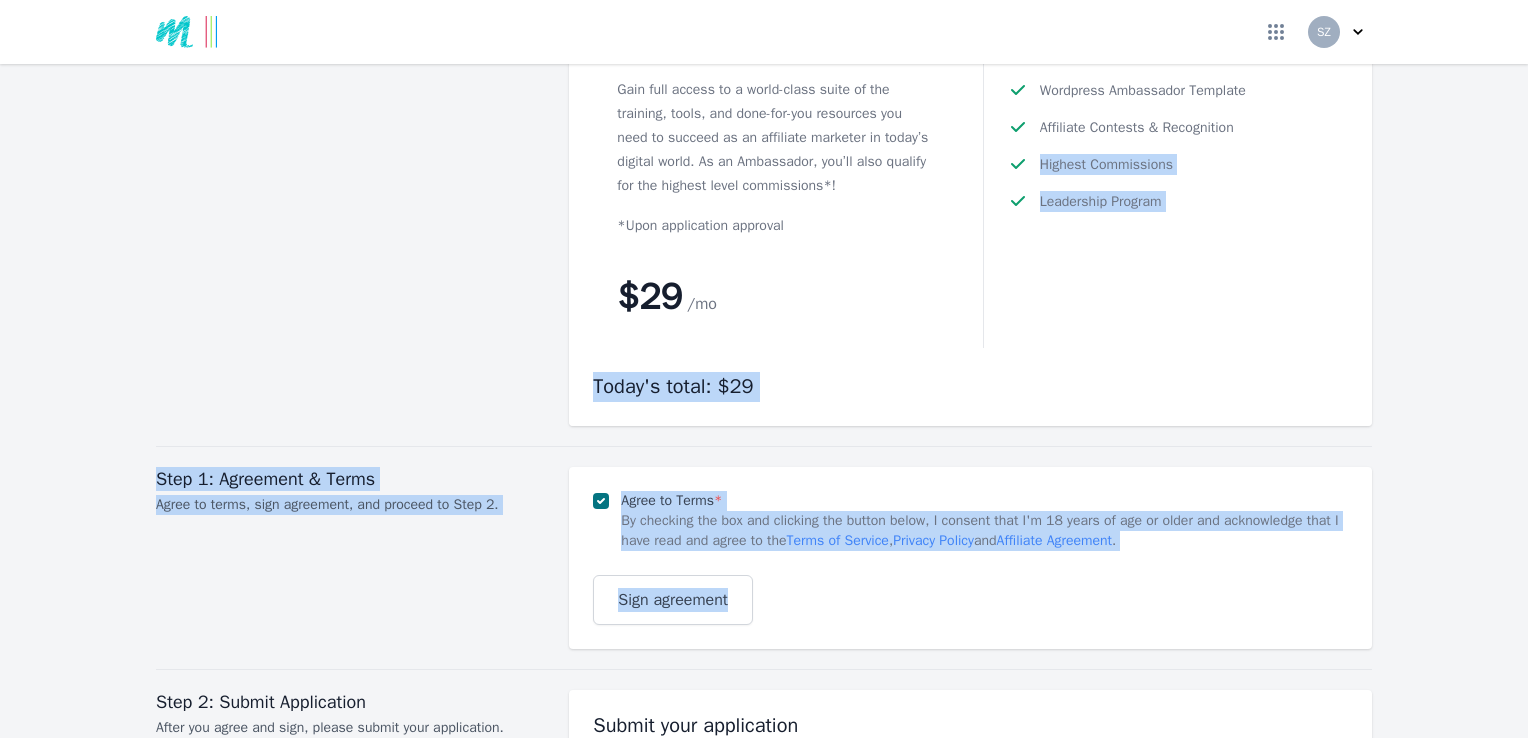 scroll, scrollTop: 2600, scrollLeft: 0, axis: vertical 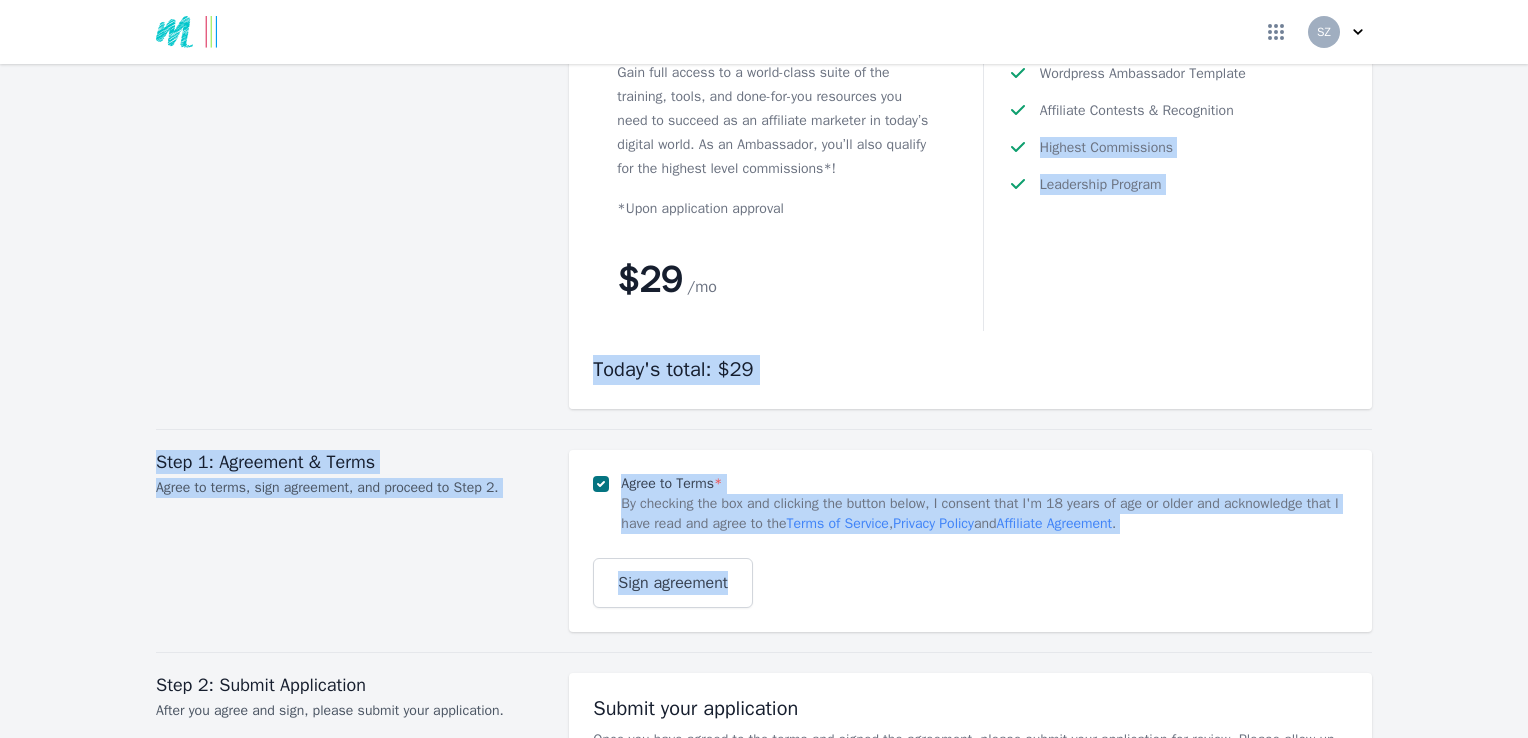 click on "By checking the box and clicking the button below, I consent that I'm [AGE] years of age or
older and acknowledge that I have read and agree to the
Terms of Service ,
Privacy Policy
and
Affiliate Agreement ." at bounding box center (984, 514) 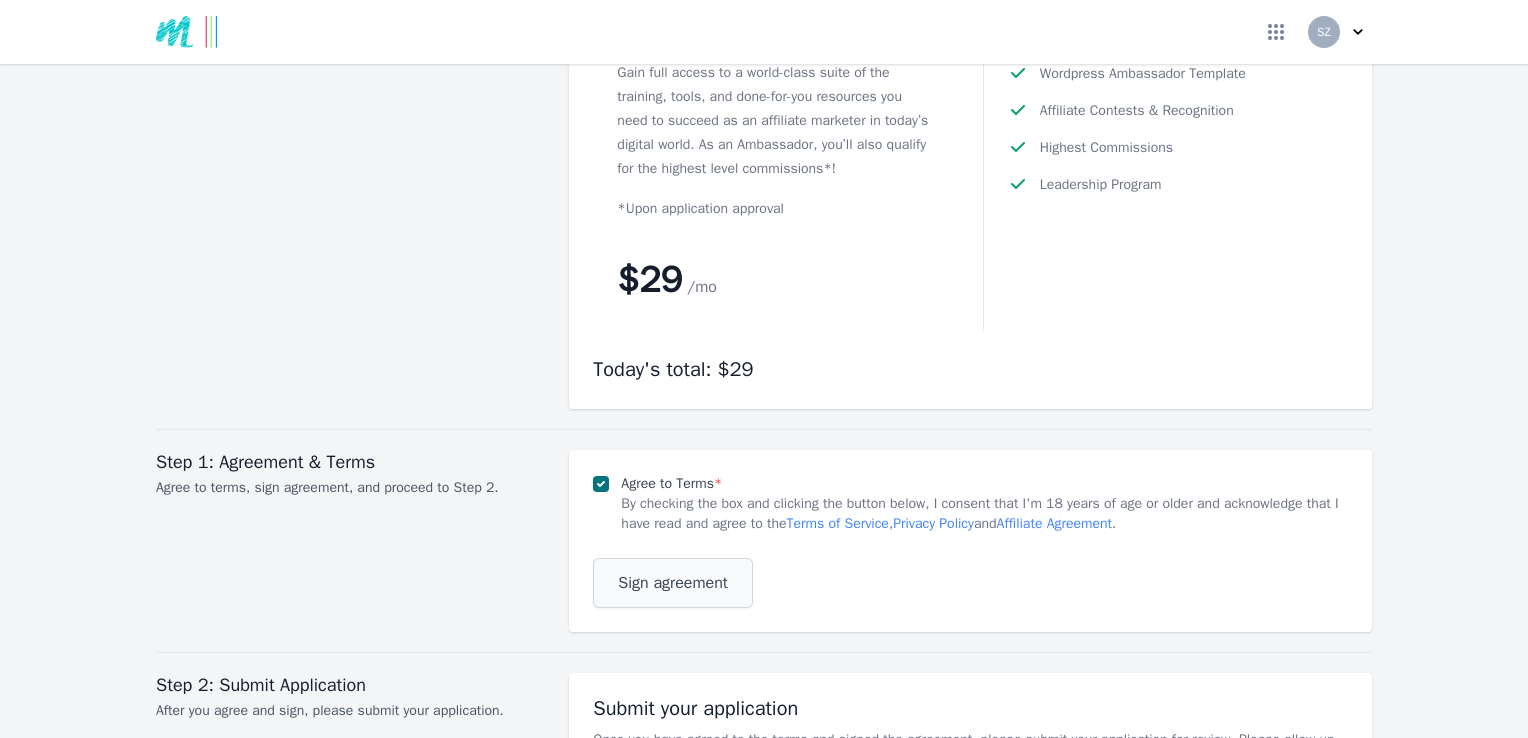 click on "Sign agreement" at bounding box center (673, 583) 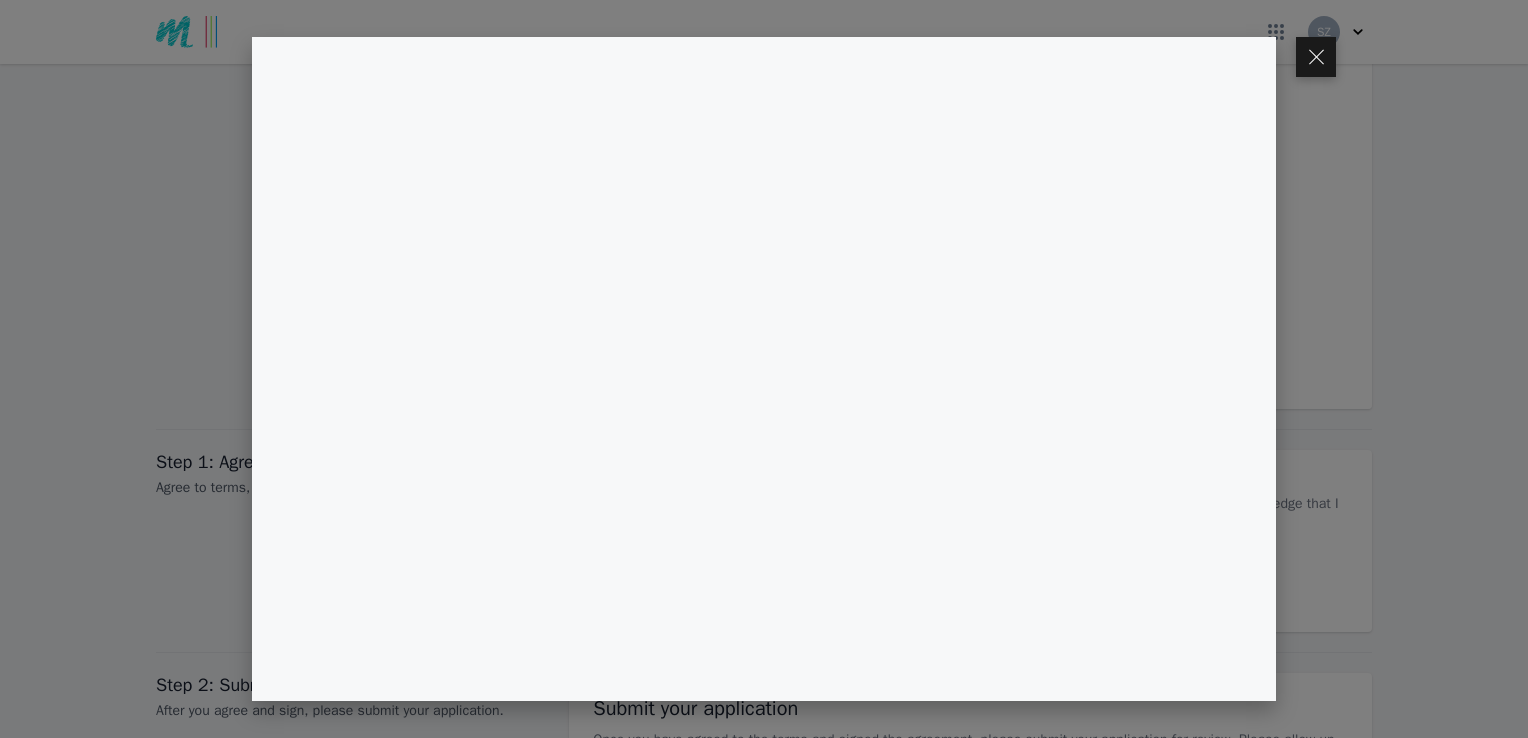 click at bounding box center [764, 369] 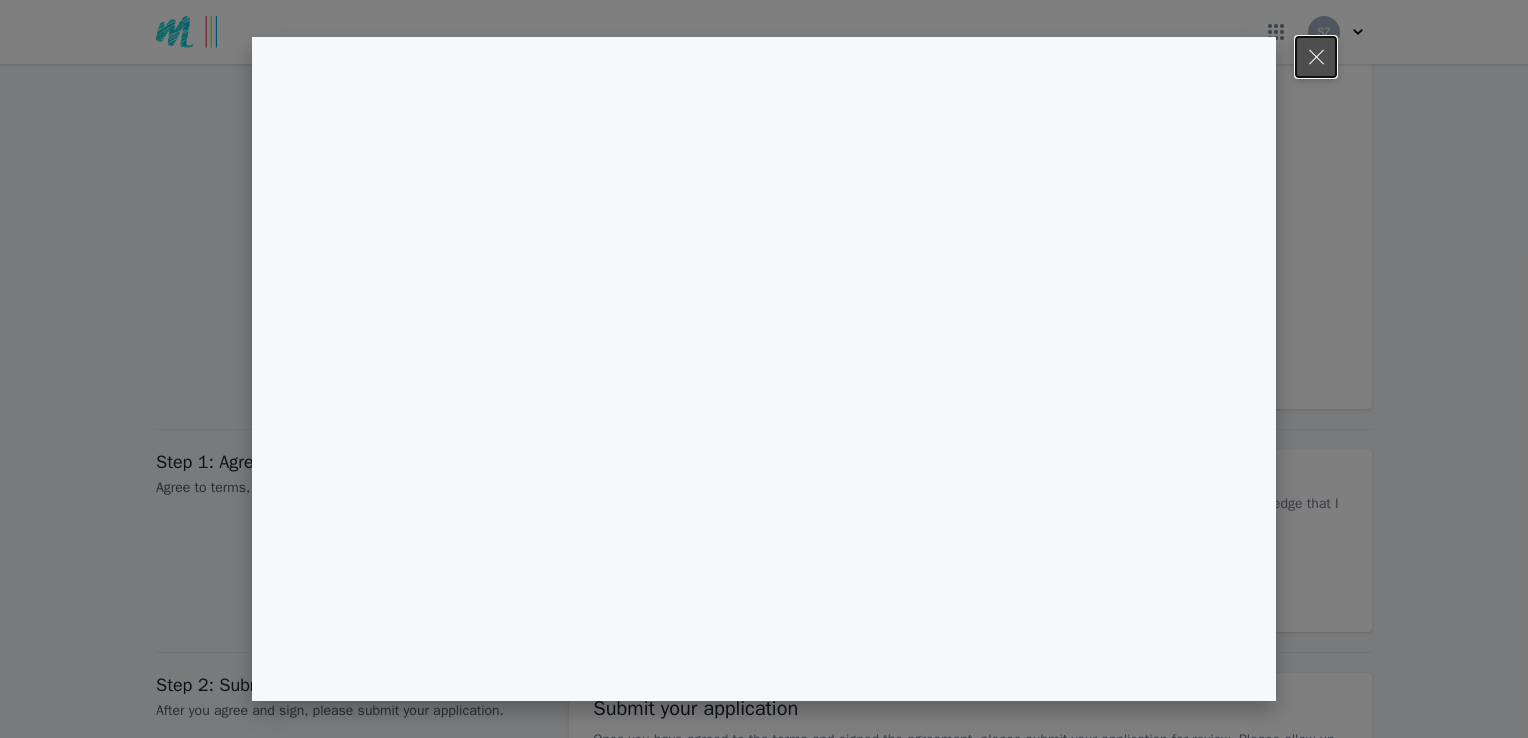 click at bounding box center (1316, 57) 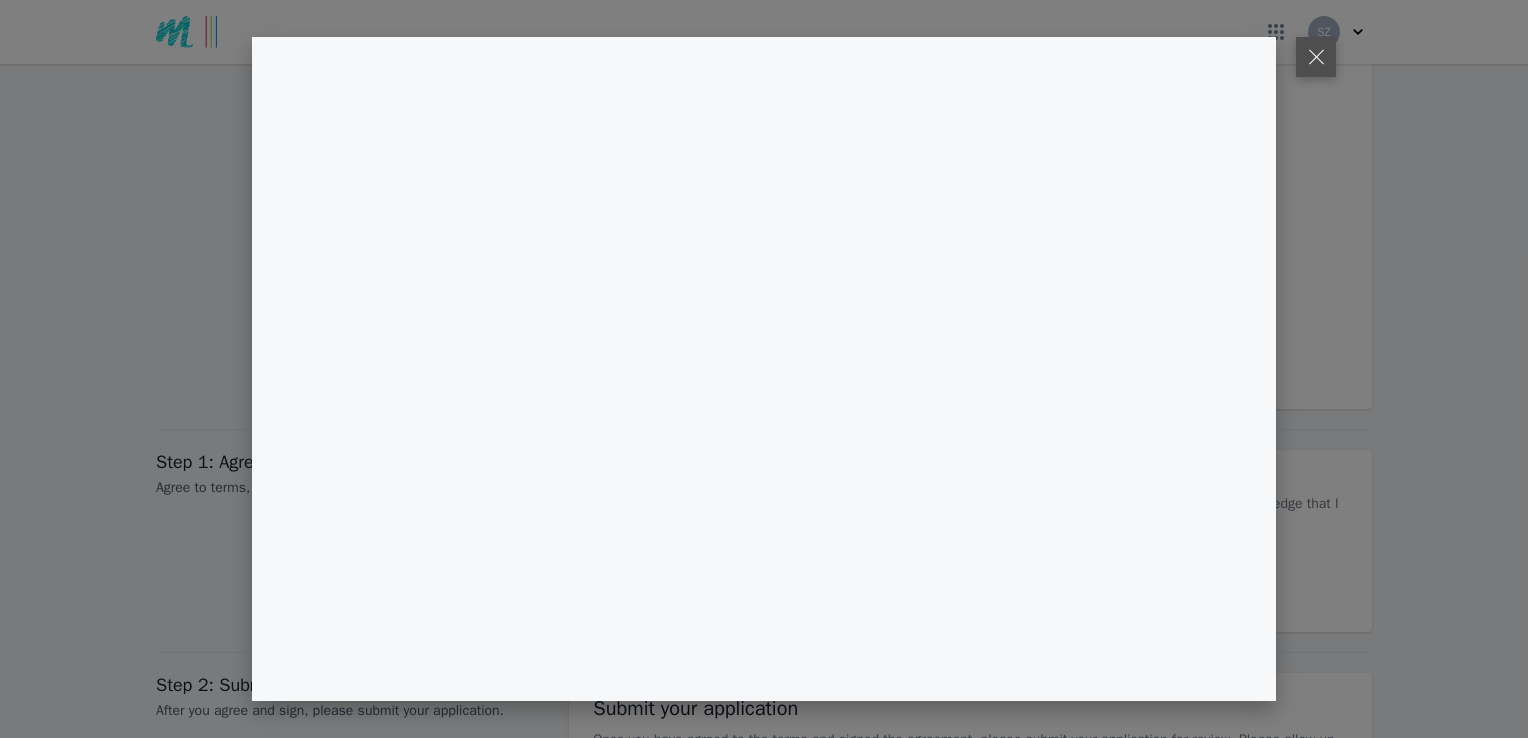checkbox on "false" 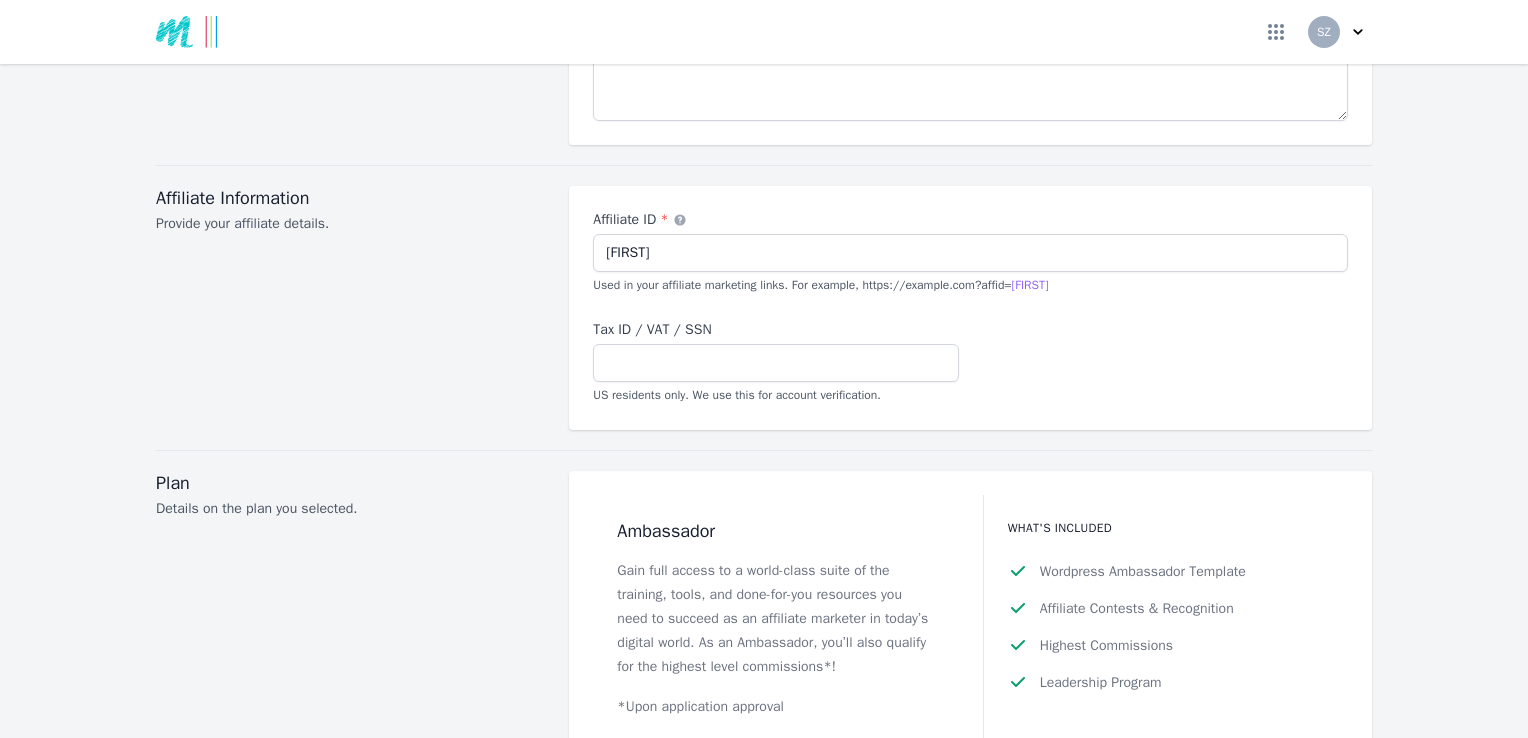 scroll, scrollTop: 2080, scrollLeft: 0, axis: vertical 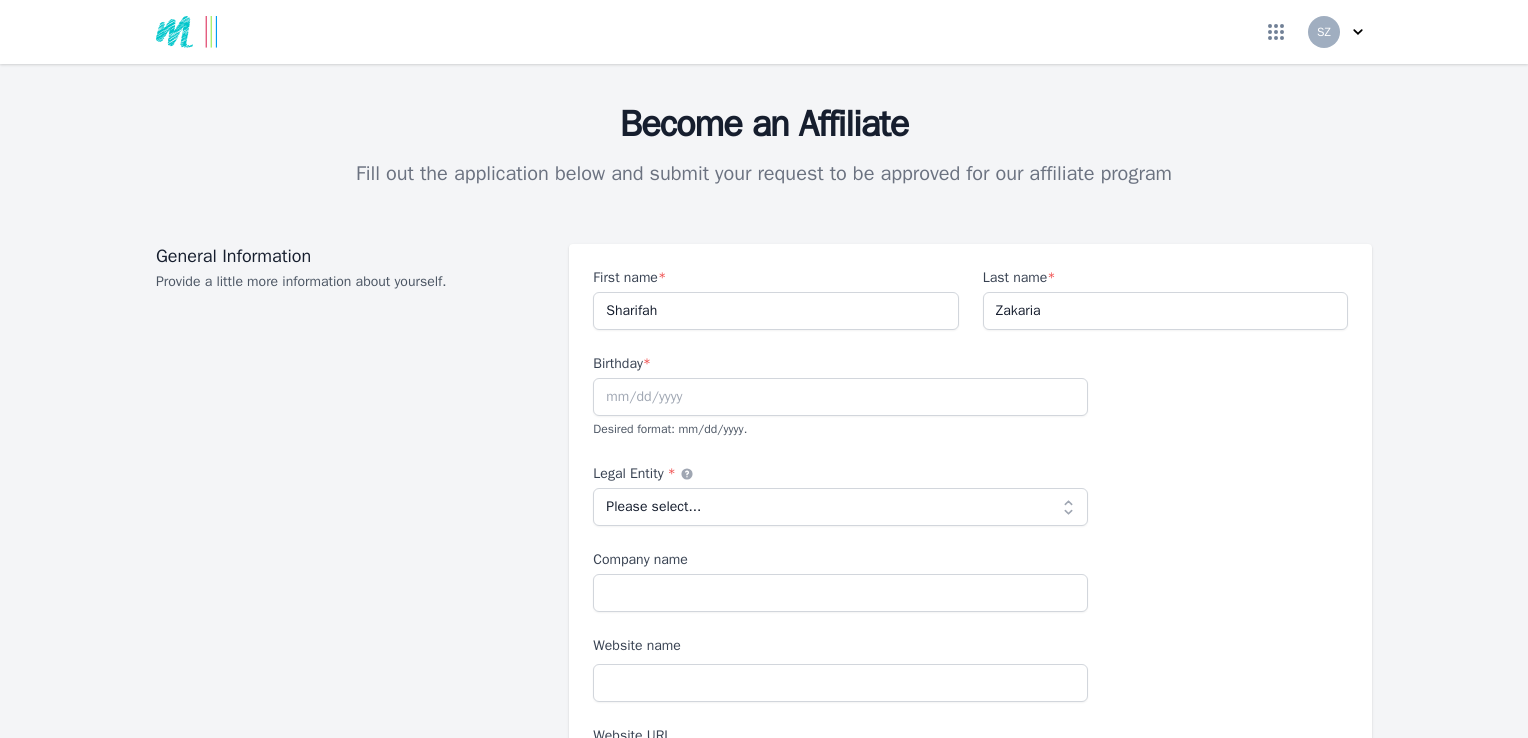 click on "SZ" at bounding box center (1324, 32) 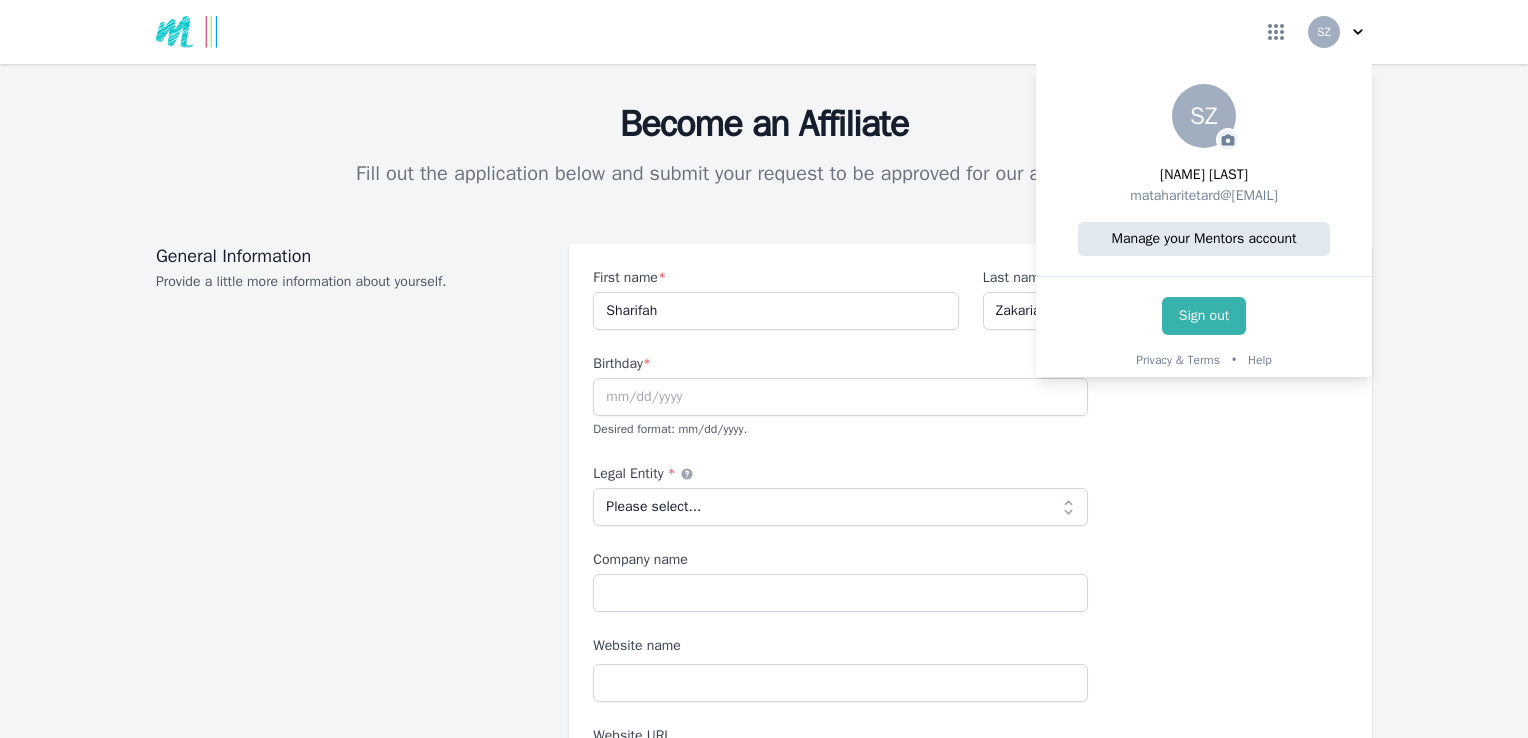 click on "Manage your Mentors account" at bounding box center (1204, 239) 